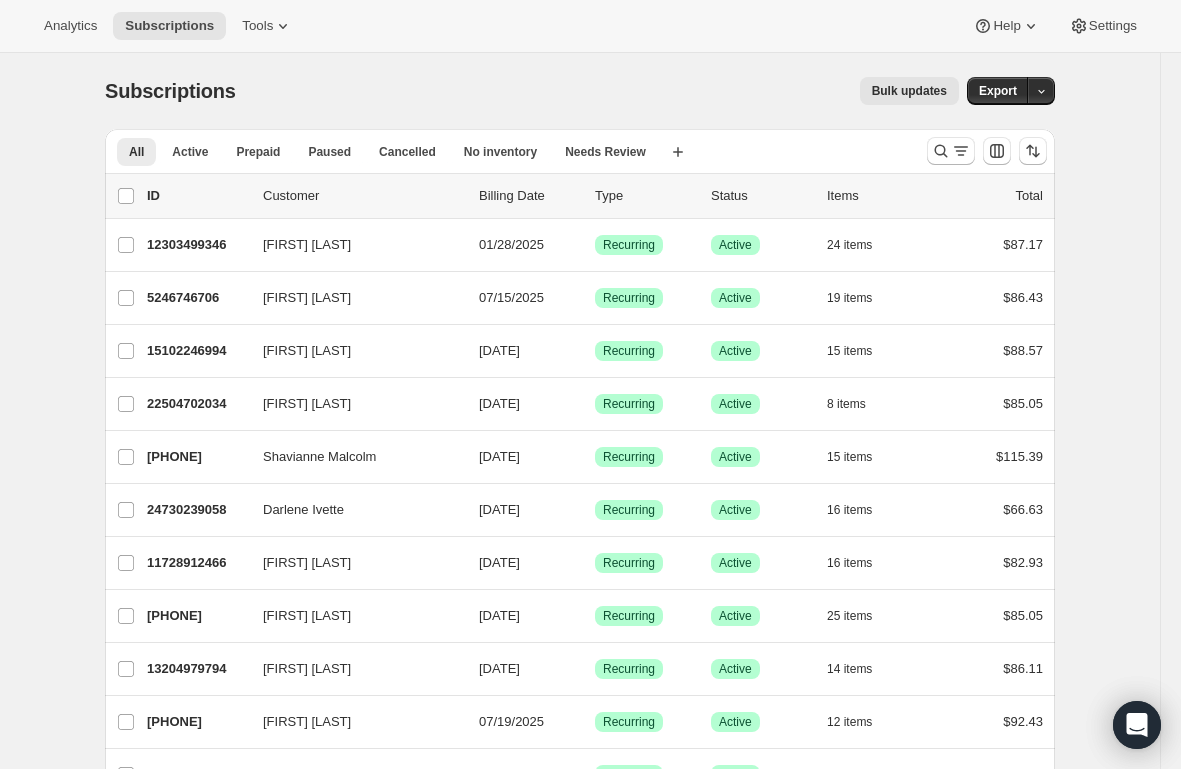 scroll, scrollTop: 0, scrollLeft: 0, axis: both 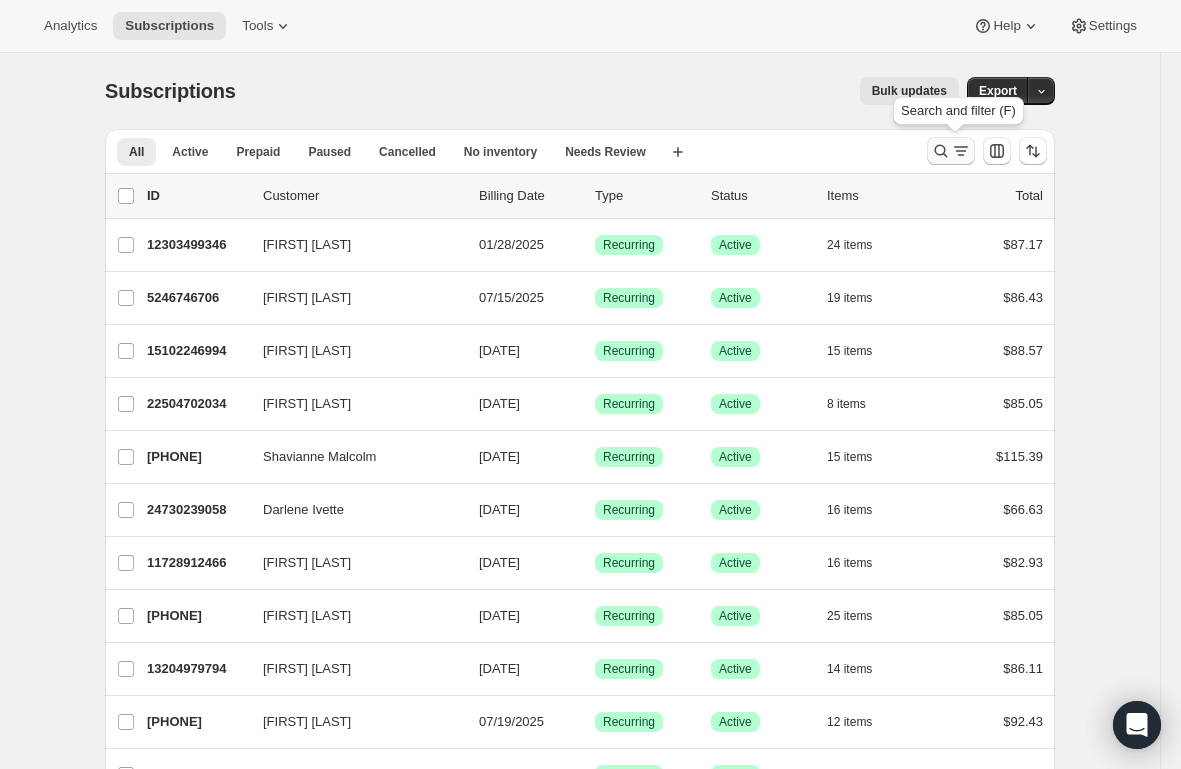 click 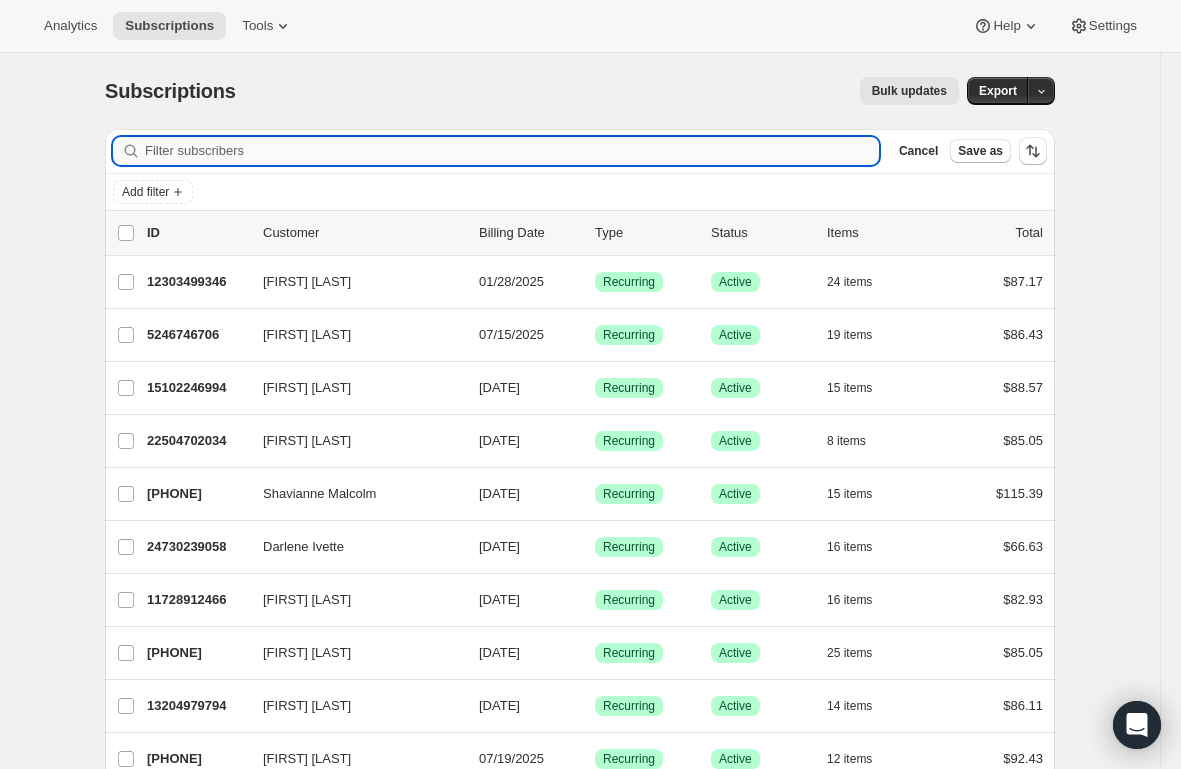 click on "Filter subscribers" at bounding box center [512, 151] 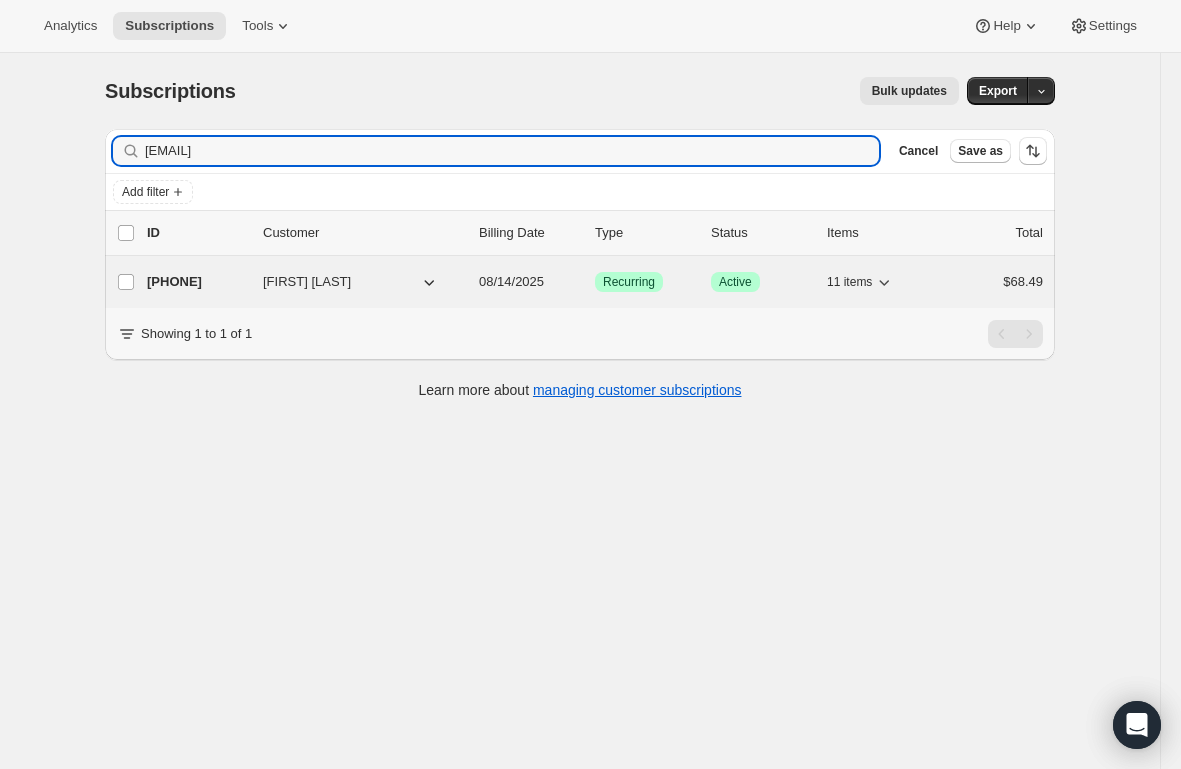 type on "ksamatulski@gmail.com" 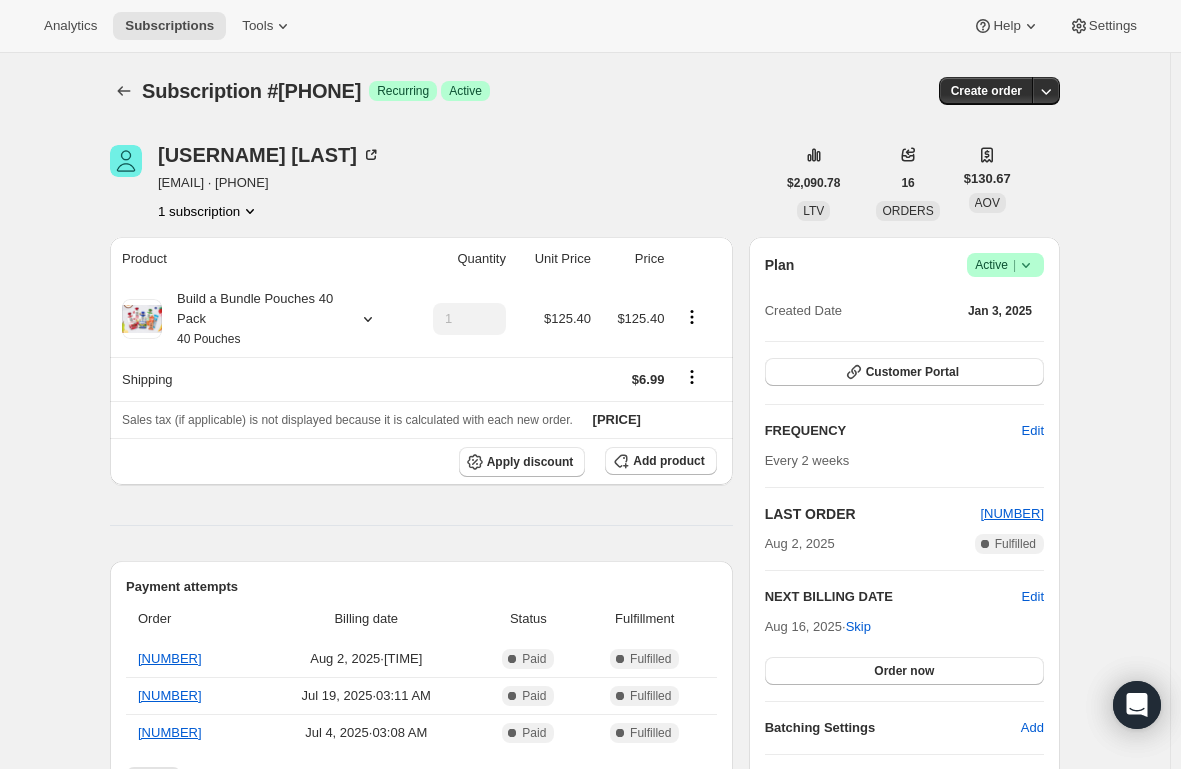 scroll, scrollTop: 0, scrollLeft: 0, axis: both 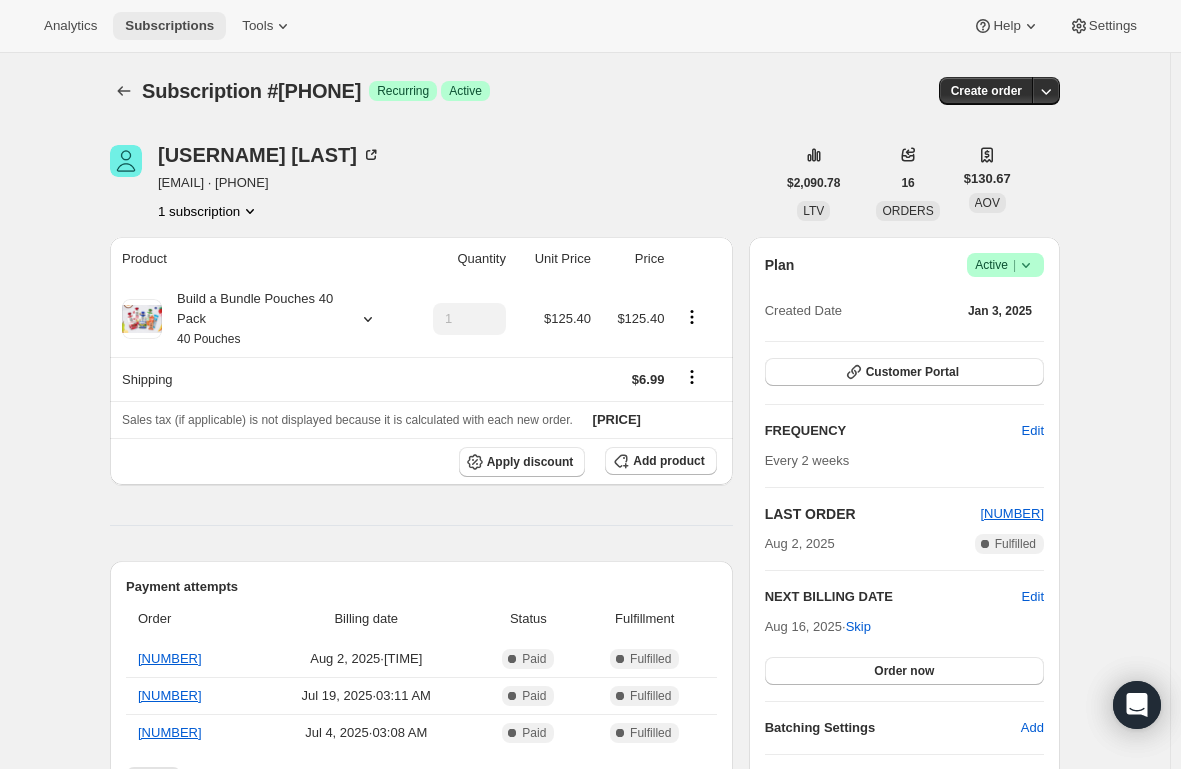 click on "Subscriptions" at bounding box center [169, 26] 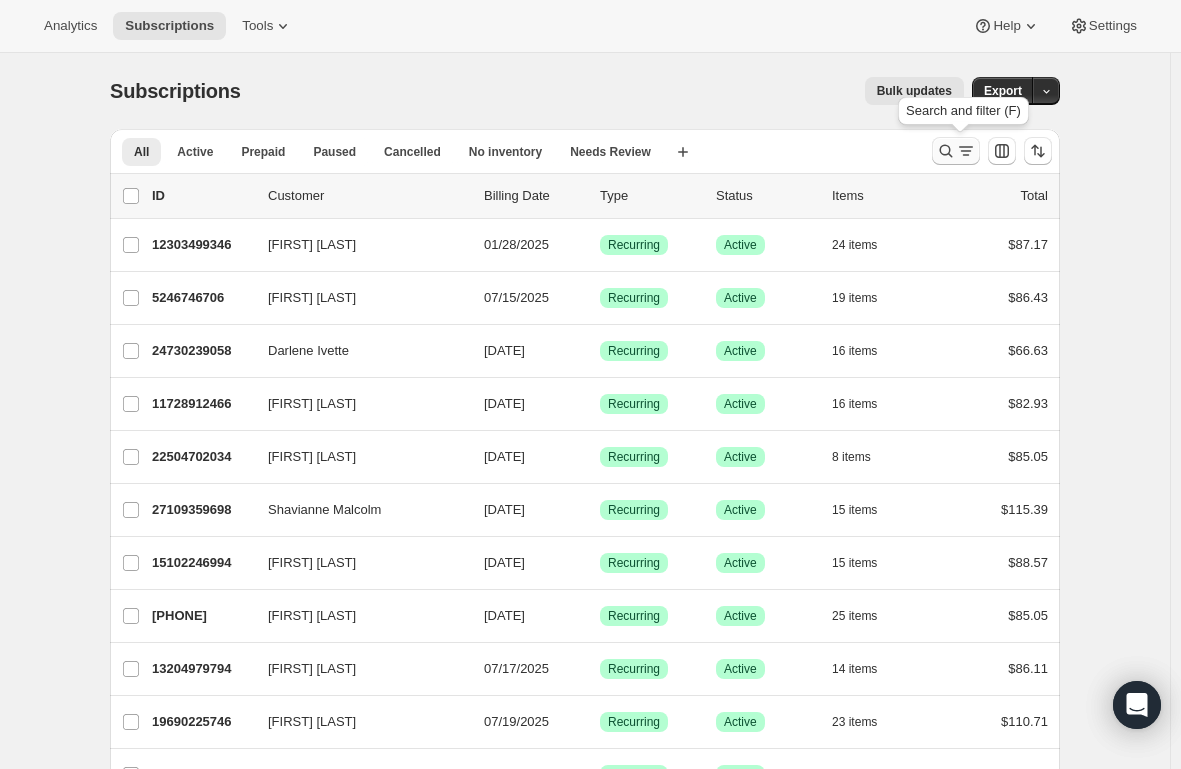click 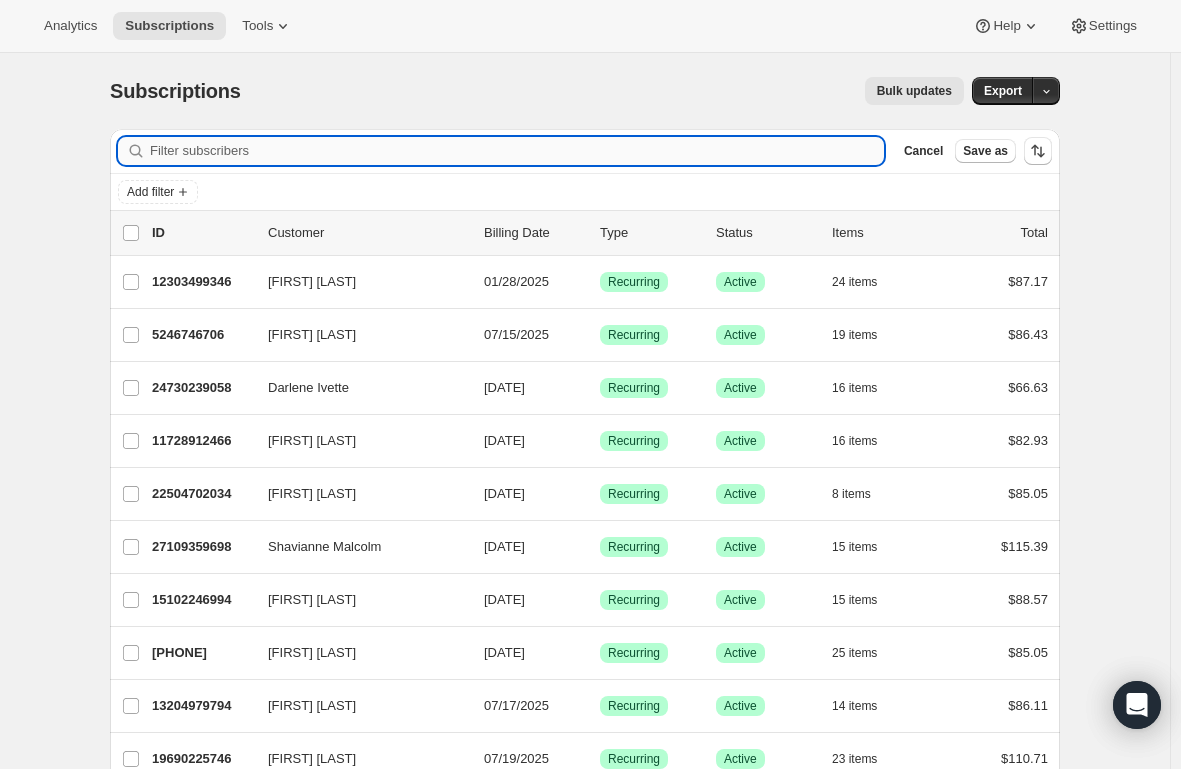click on "Filter subscribers" at bounding box center [517, 151] 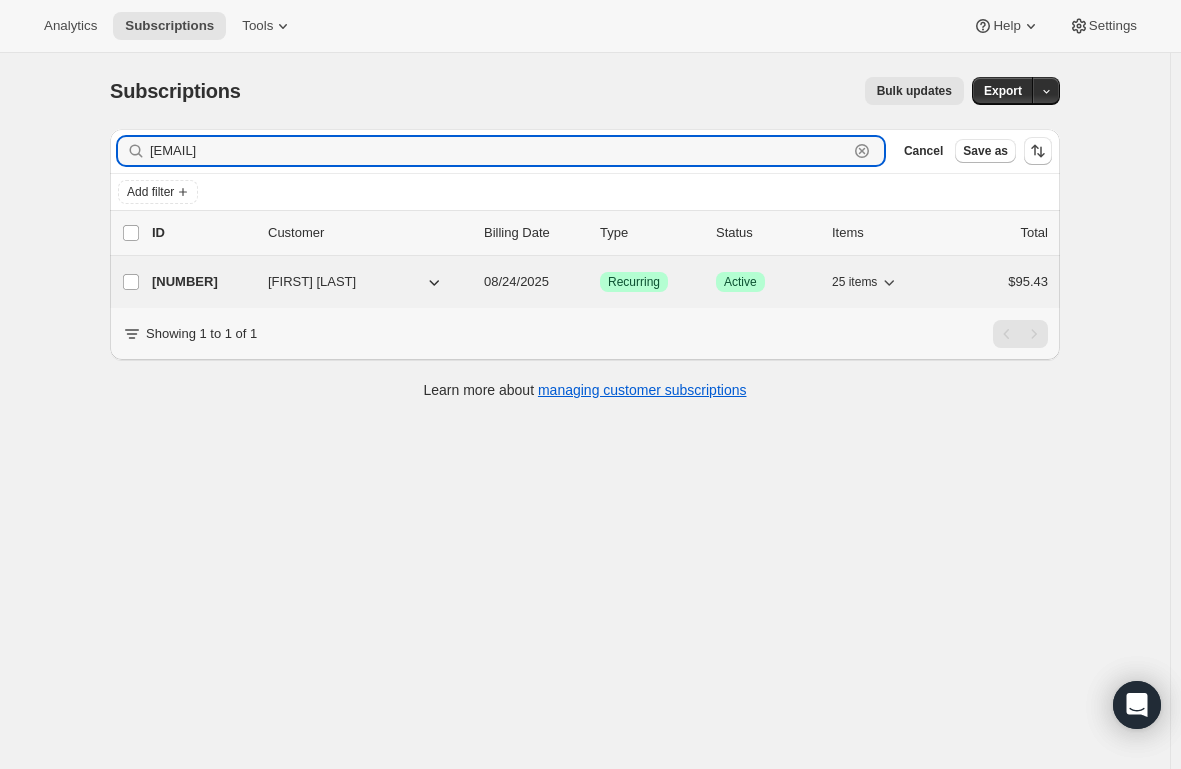 type on "[EMAIL]" 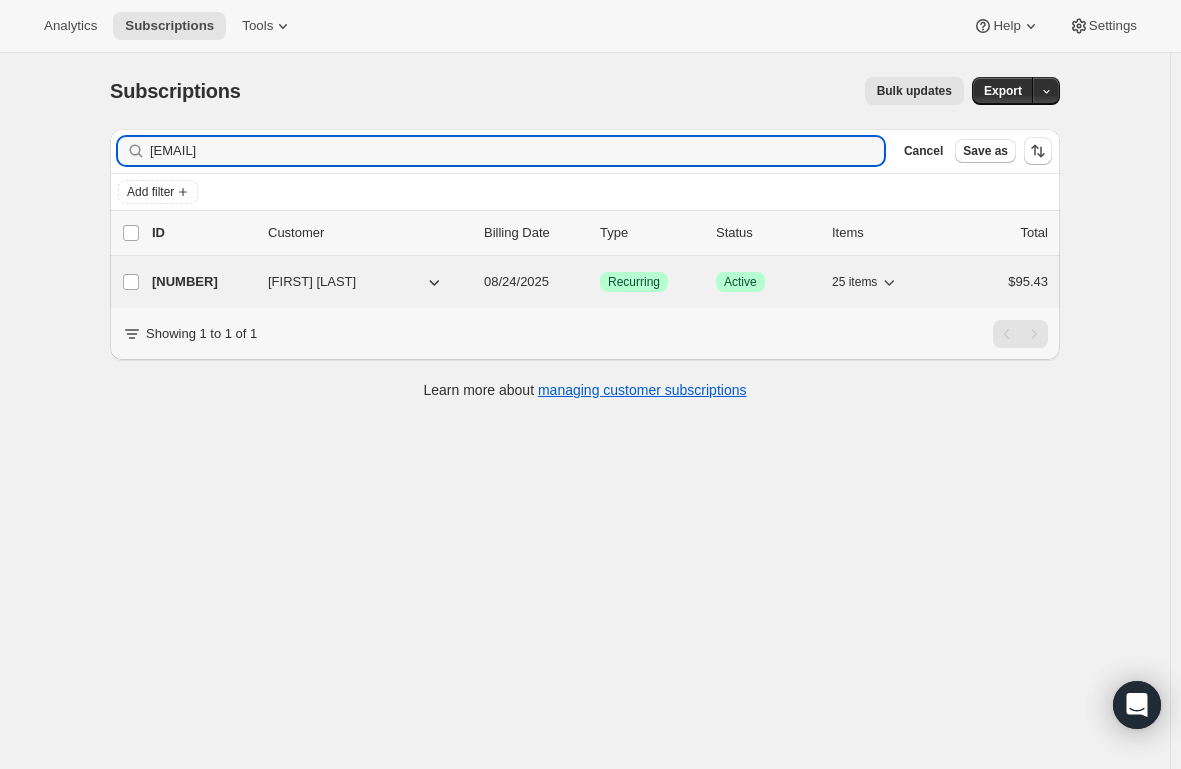click on "[NUMBER]" at bounding box center (202, 282) 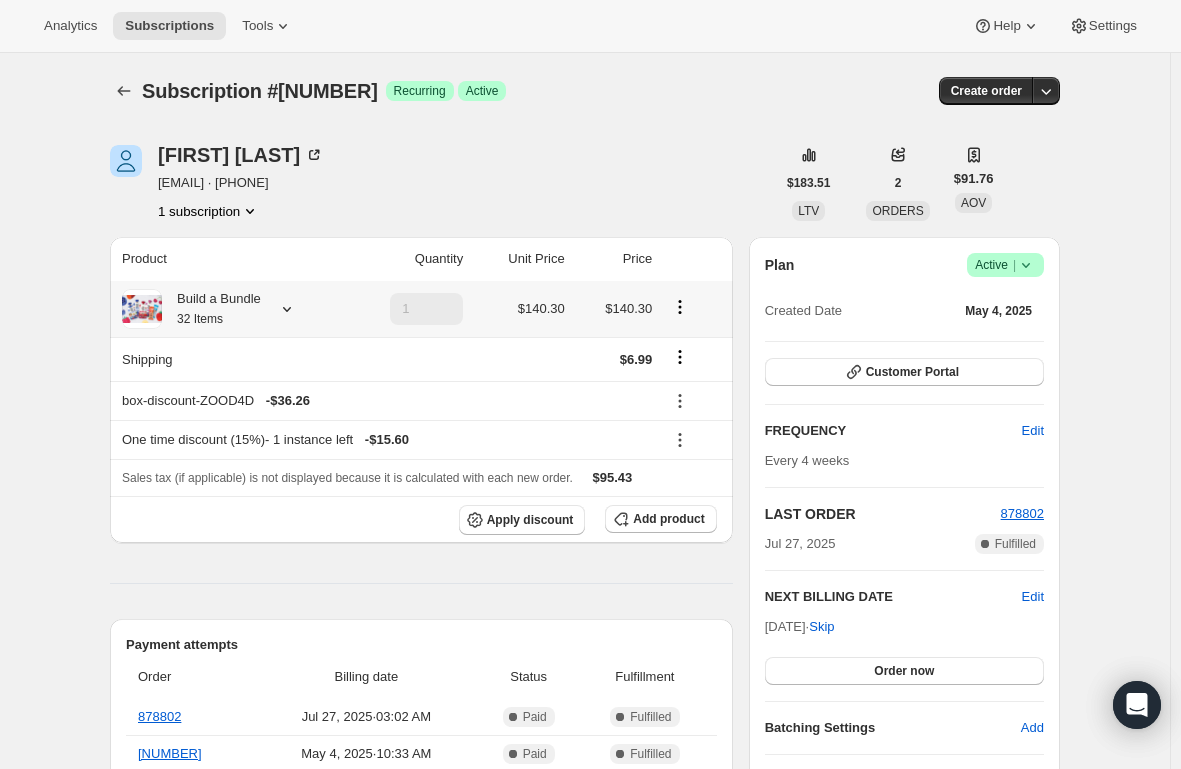 click on "Build a Bundle 32 Items" at bounding box center [211, 309] 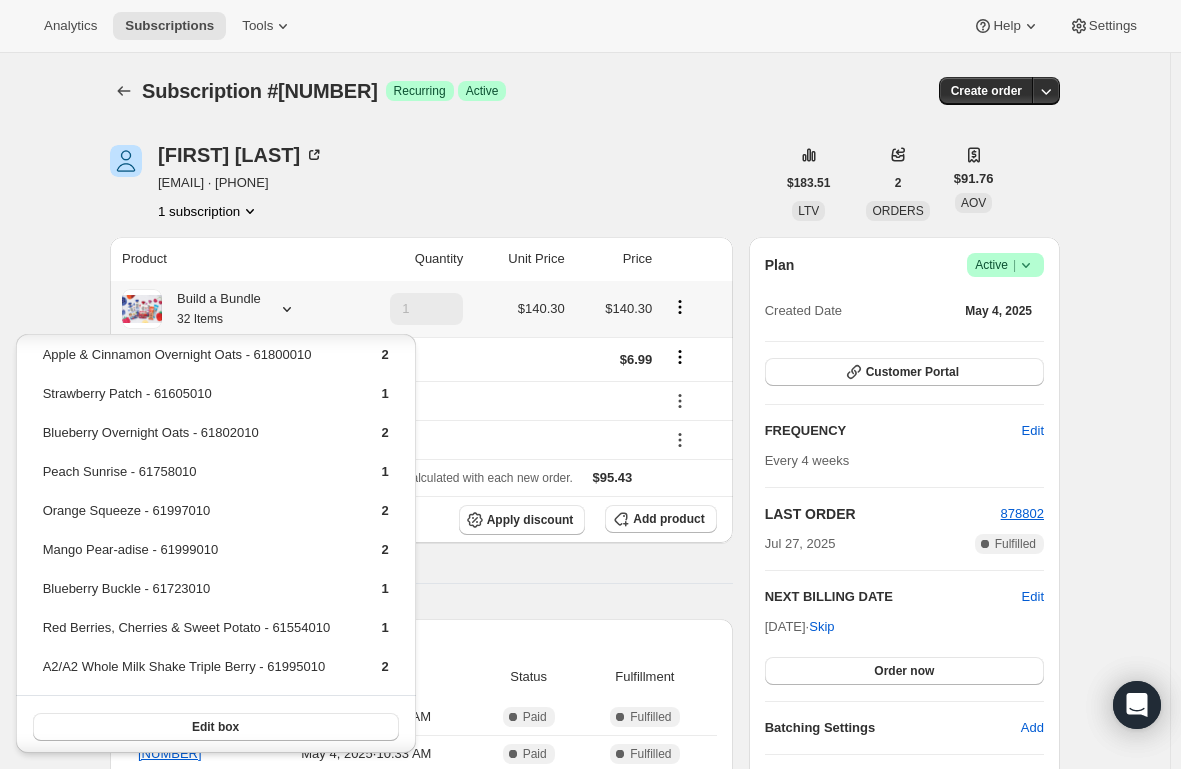 scroll, scrollTop: 825, scrollLeft: 0, axis: vertical 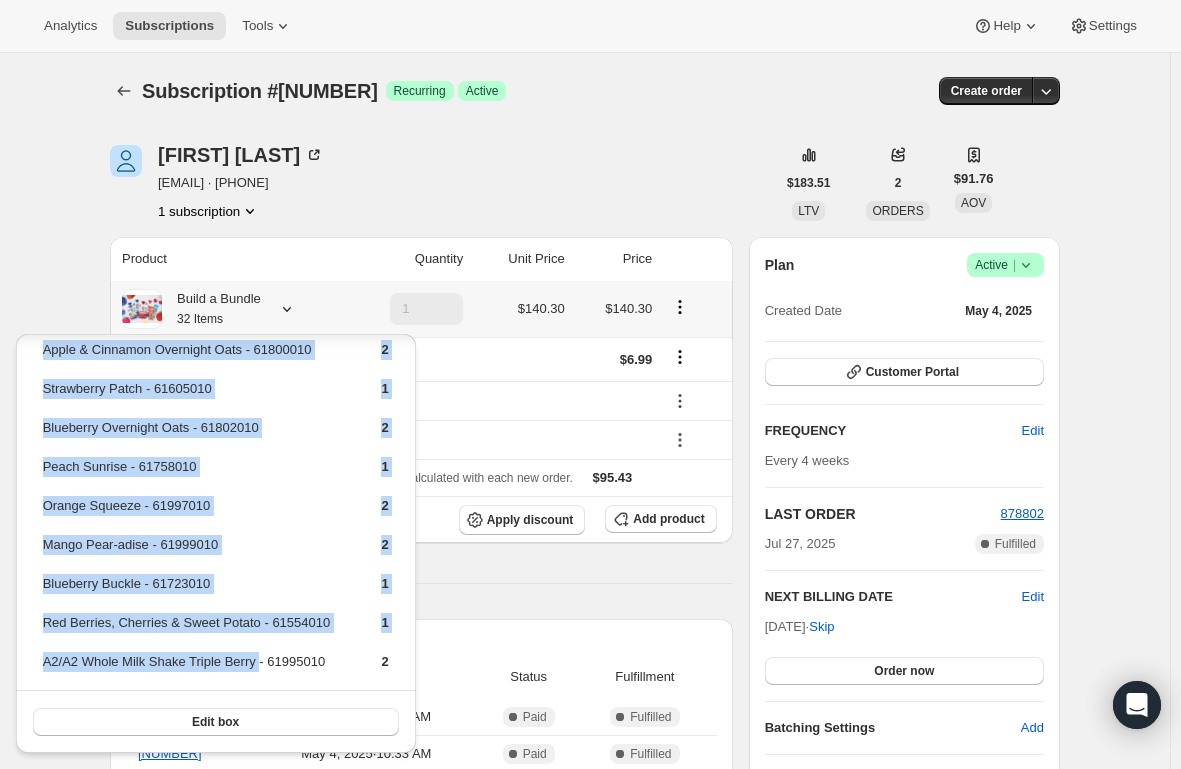drag, startPoint x: 255, startPoint y: 665, endPoint x: 37, endPoint y: 656, distance: 218.1857 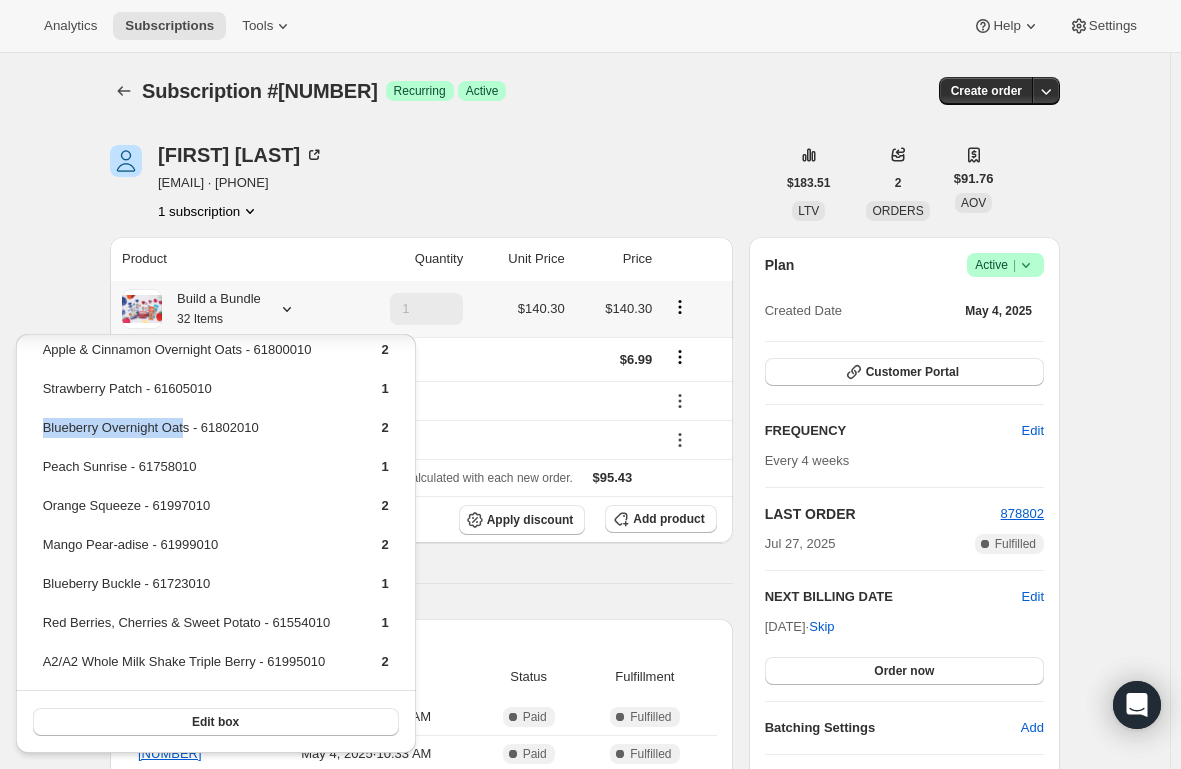drag, startPoint x: 181, startPoint y: 434, endPoint x: 41, endPoint y: 433, distance: 140.00357 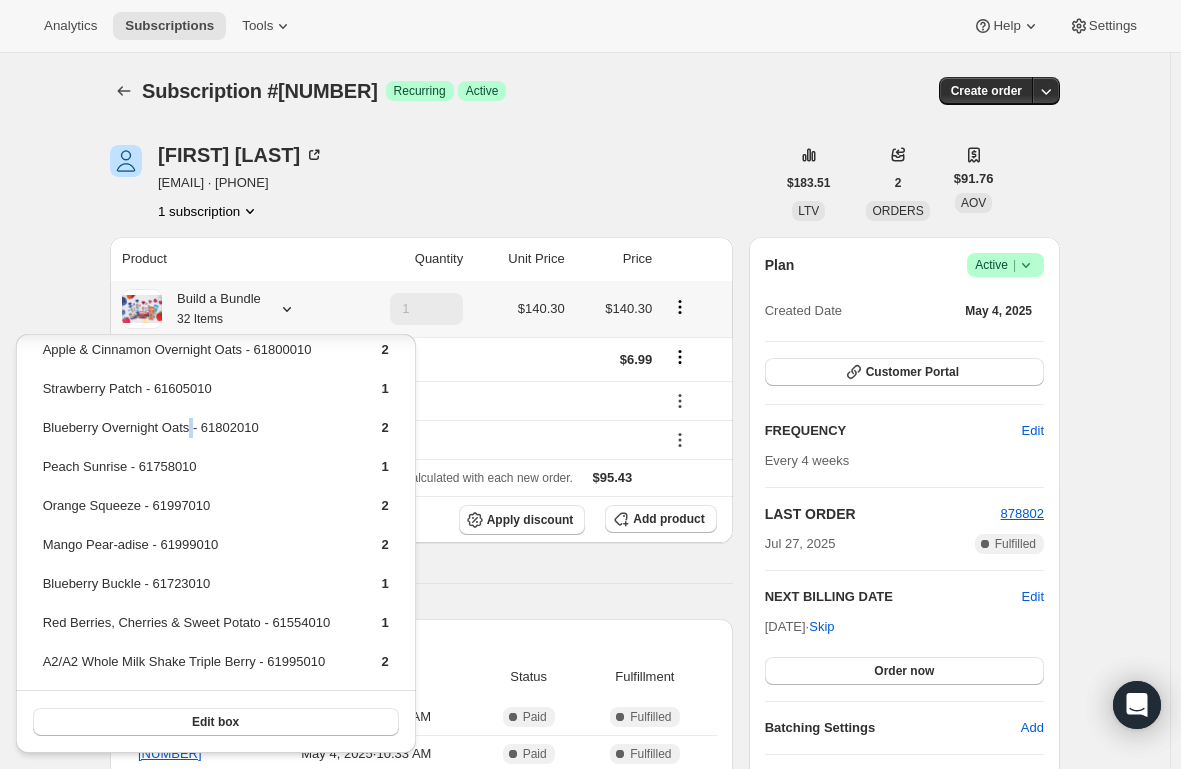 click on "Blueberry Overnight Oats - 61802010" at bounding box center (195, 435) 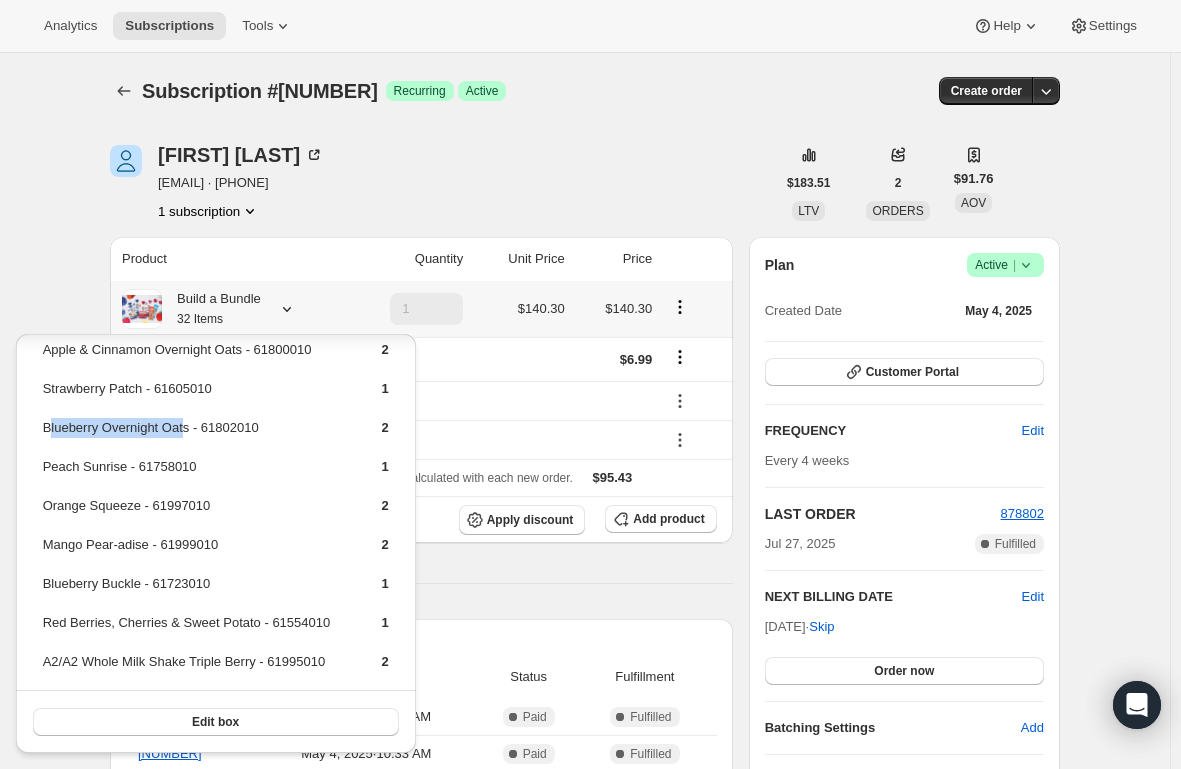 drag, startPoint x: 185, startPoint y: 427, endPoint x: 49, endPoint y: 419, distance: 136.23509 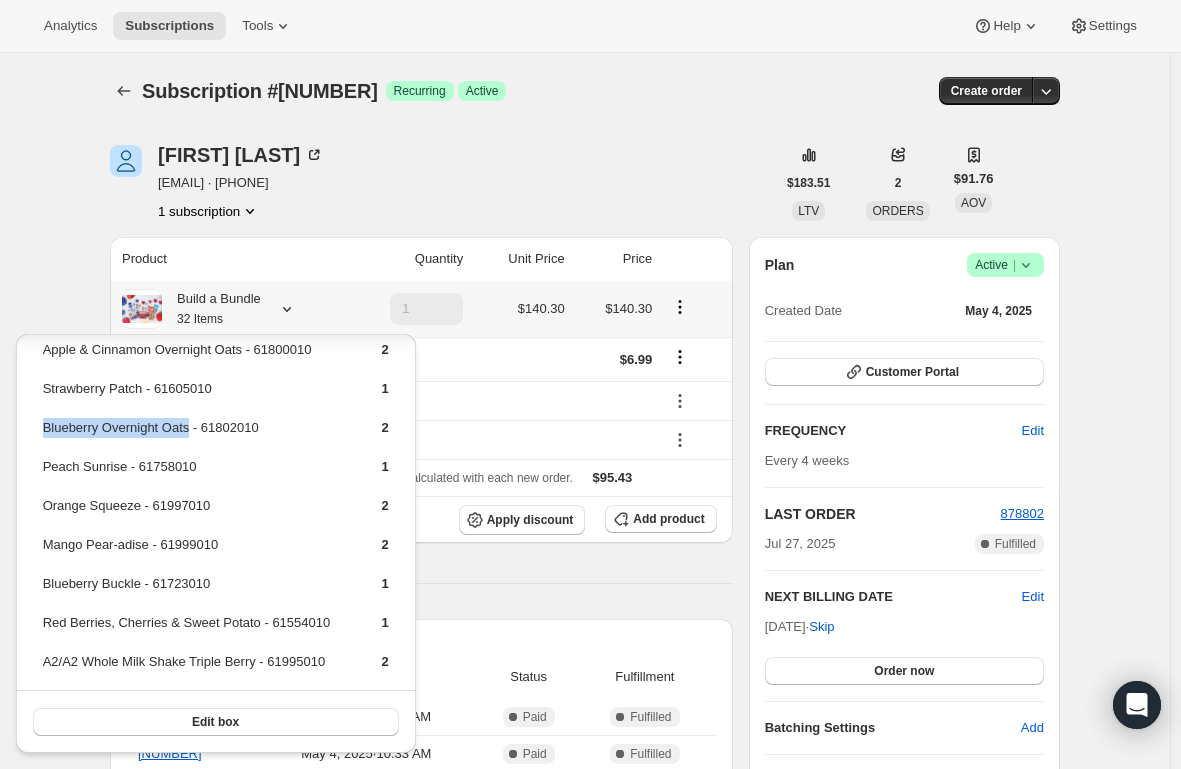 drag, startPoint x: 188, startPoint y: 429, endPoint x: 44, endPoint y: 427, distance: 144.01389 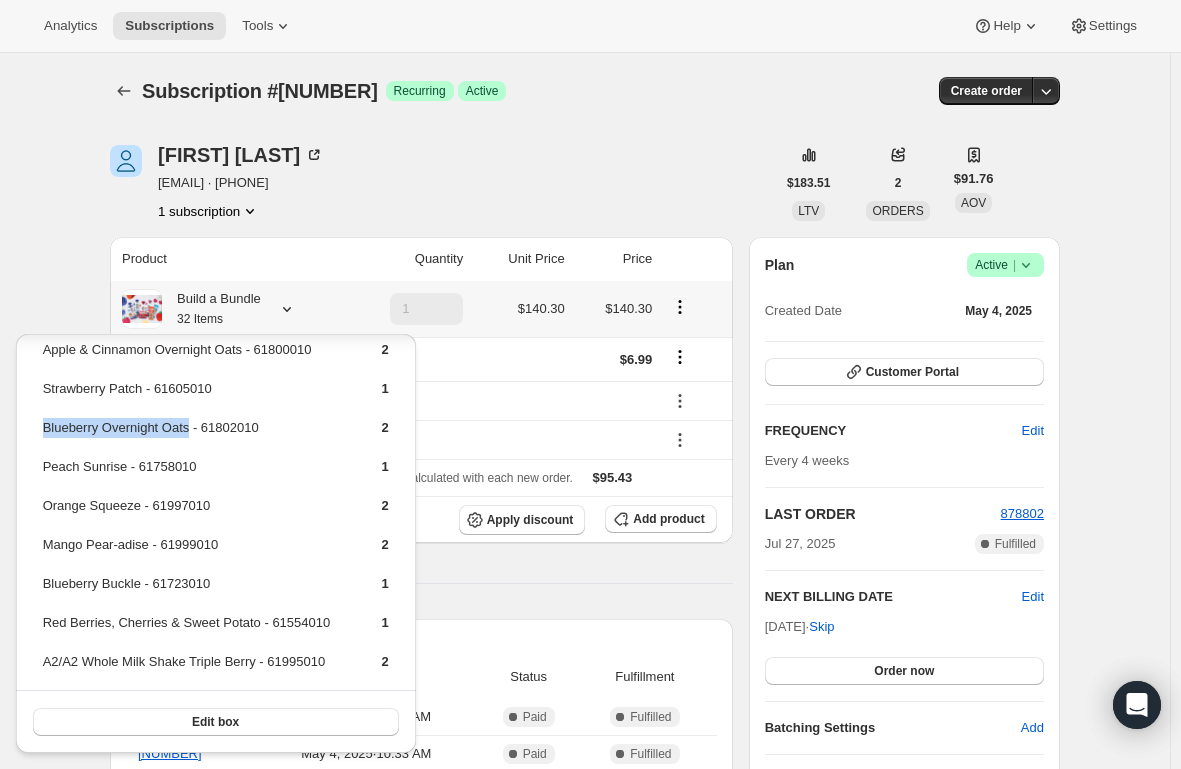 copy on "Blueberry Overnight Oats" 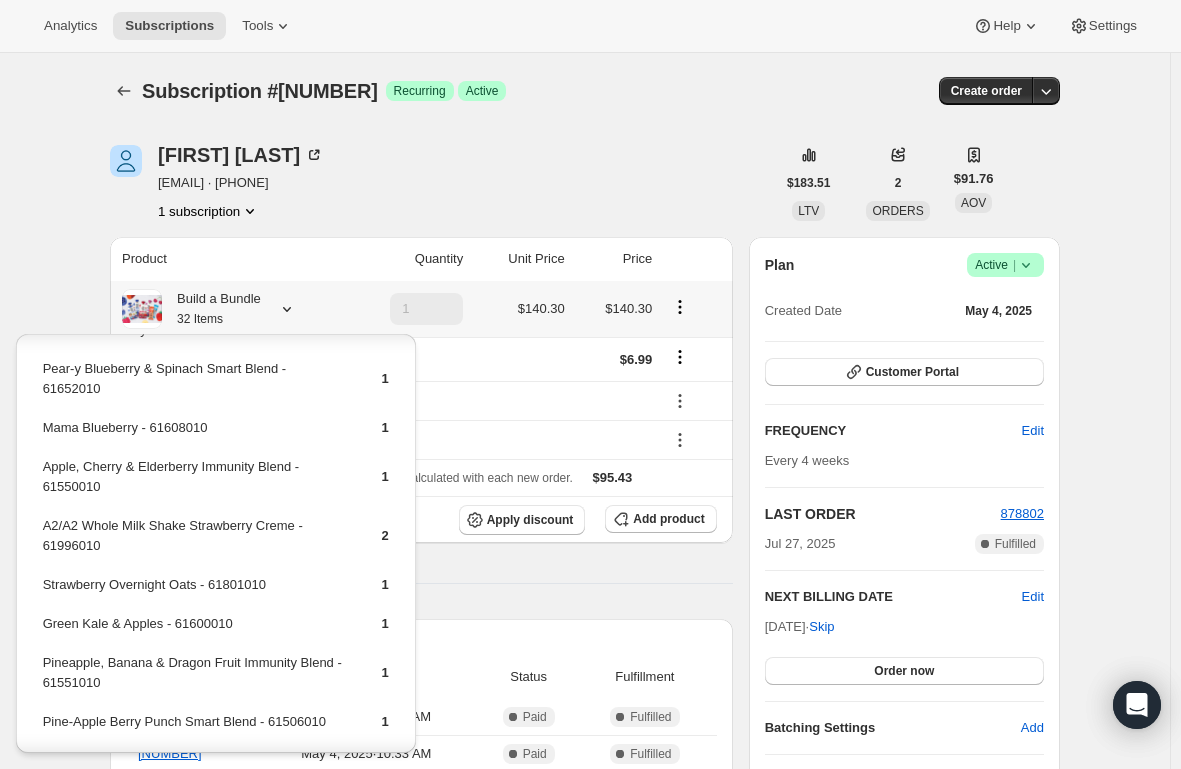 scroll, scrollTop: 200, scrollLeft: 0, axis: vertical 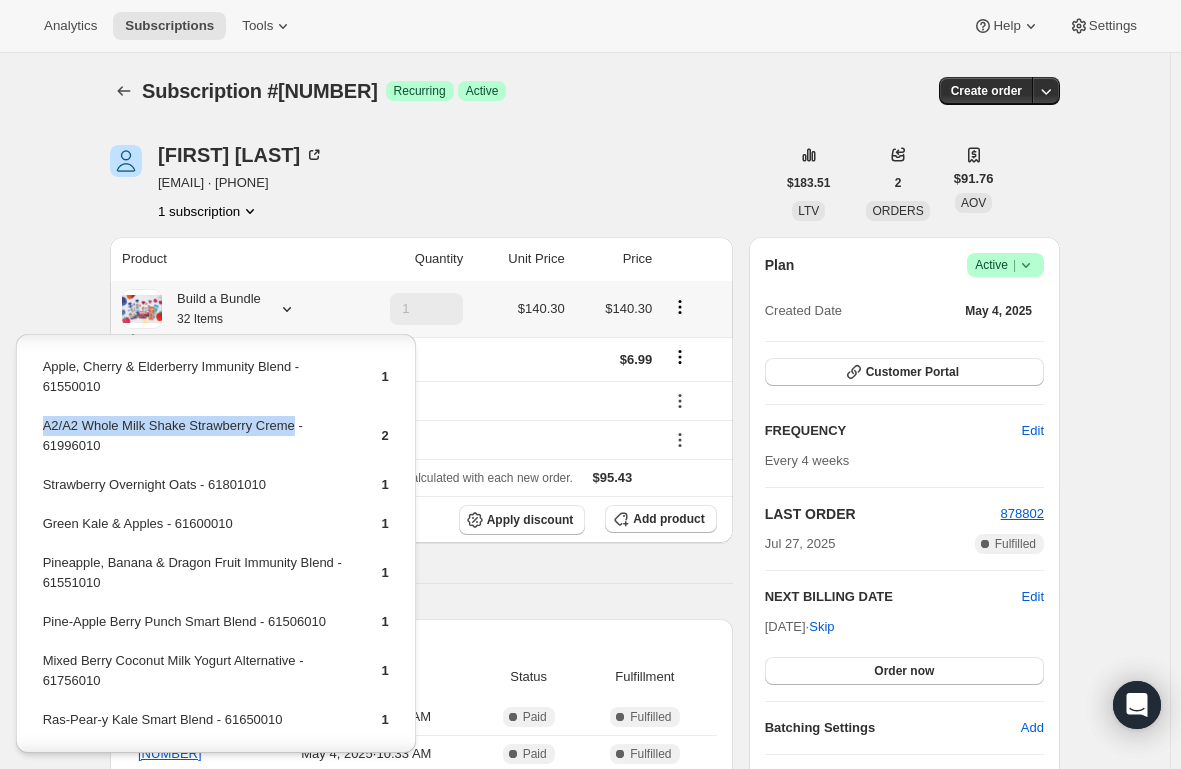 drag, startPoint x: 292, startPoint y: 424, endPoint x: 44, endPoint y: 433, distance: 248.16325 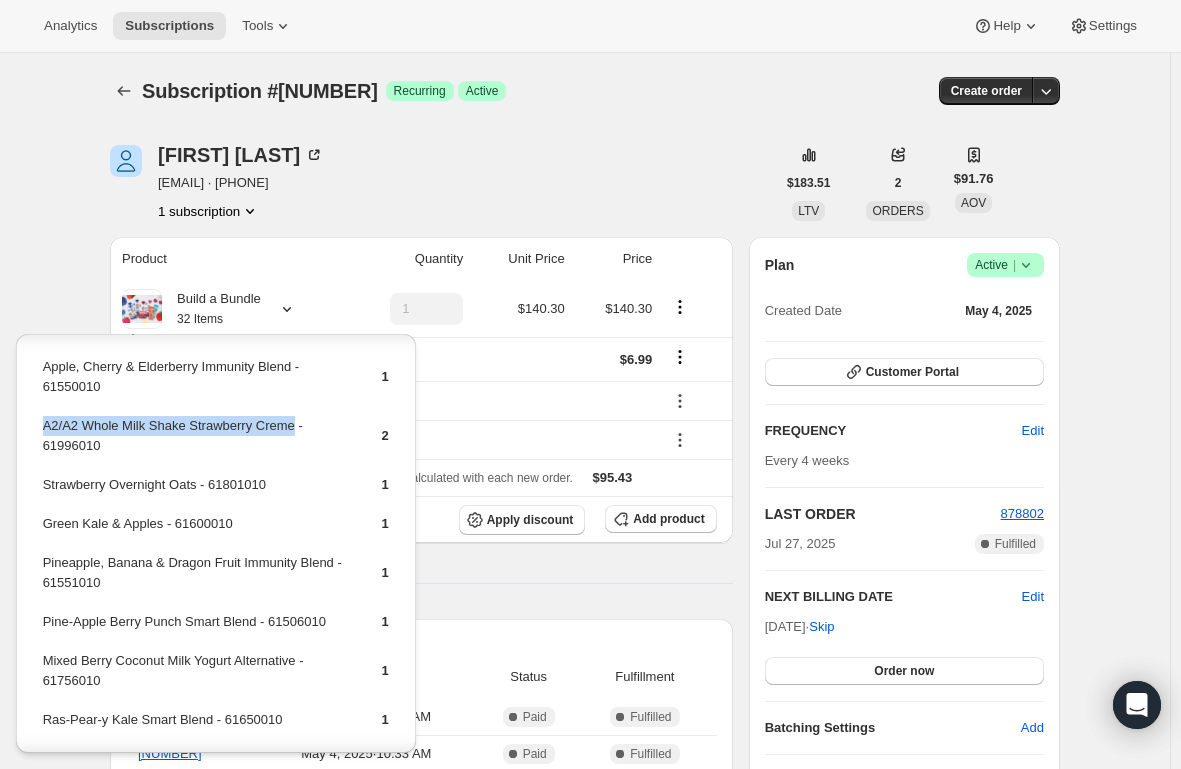 click on "[FIRST] [LAST] updated box contents via Customer Portal" at bounding box center (421, 1030) 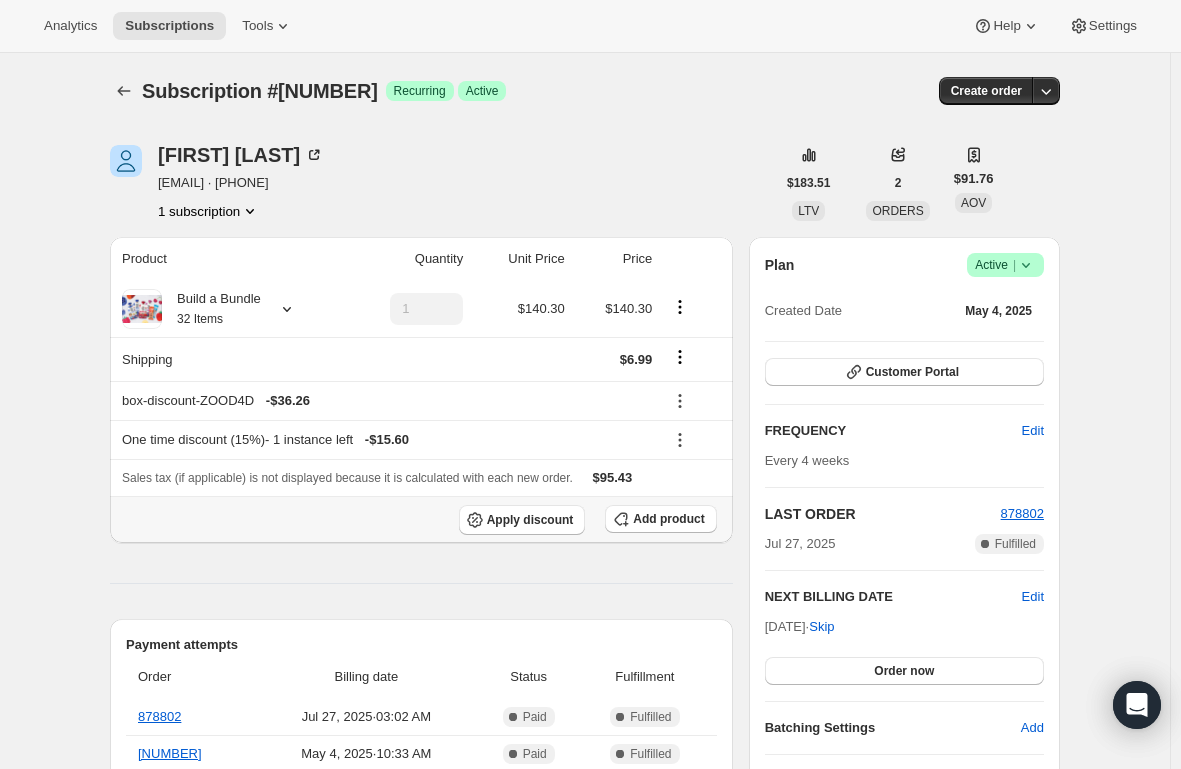 click on "Apply discount Add product" at bounding box center (421, 519) 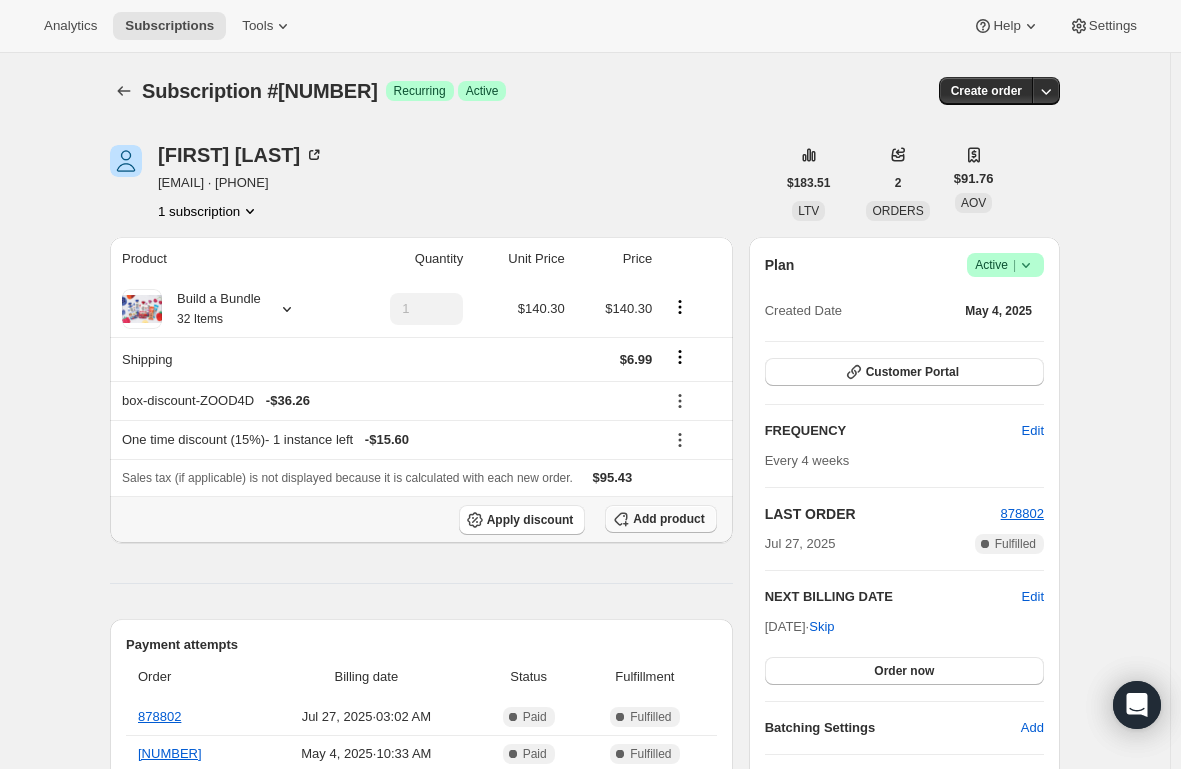 click on "Add product" at bounding box center [668, 519] 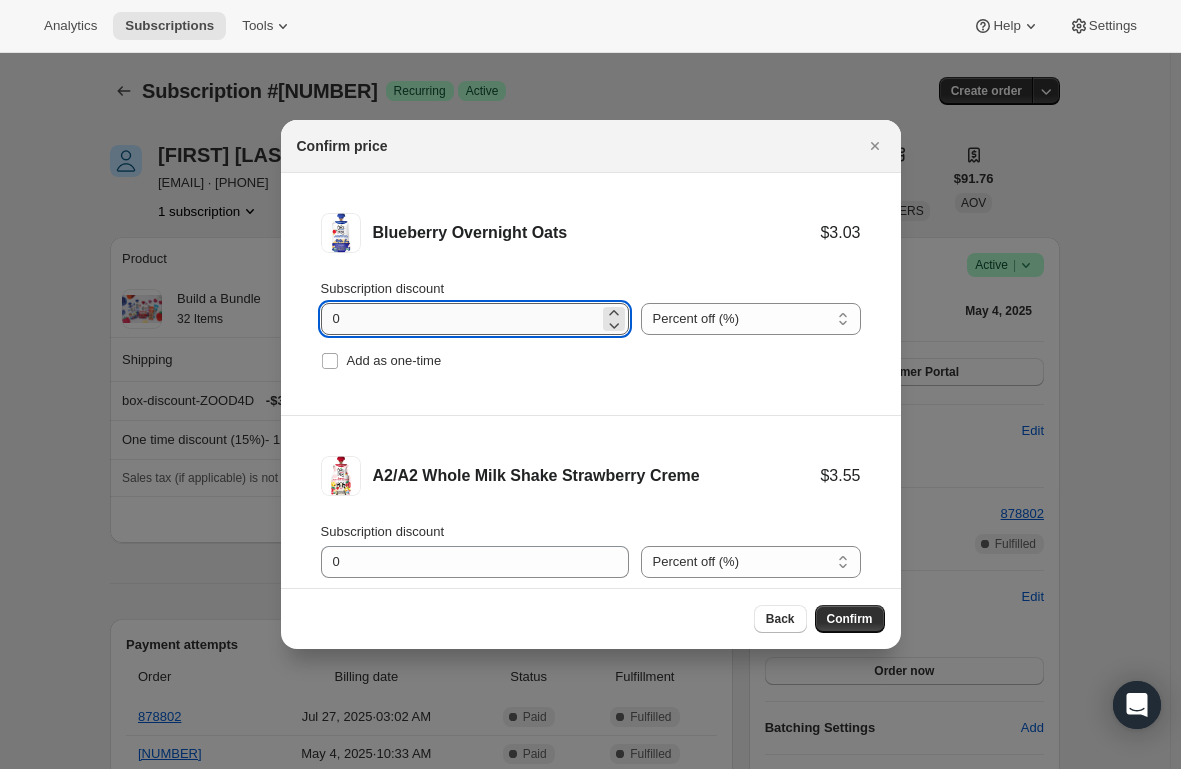 click on "0" at bounding box center [460, 319] 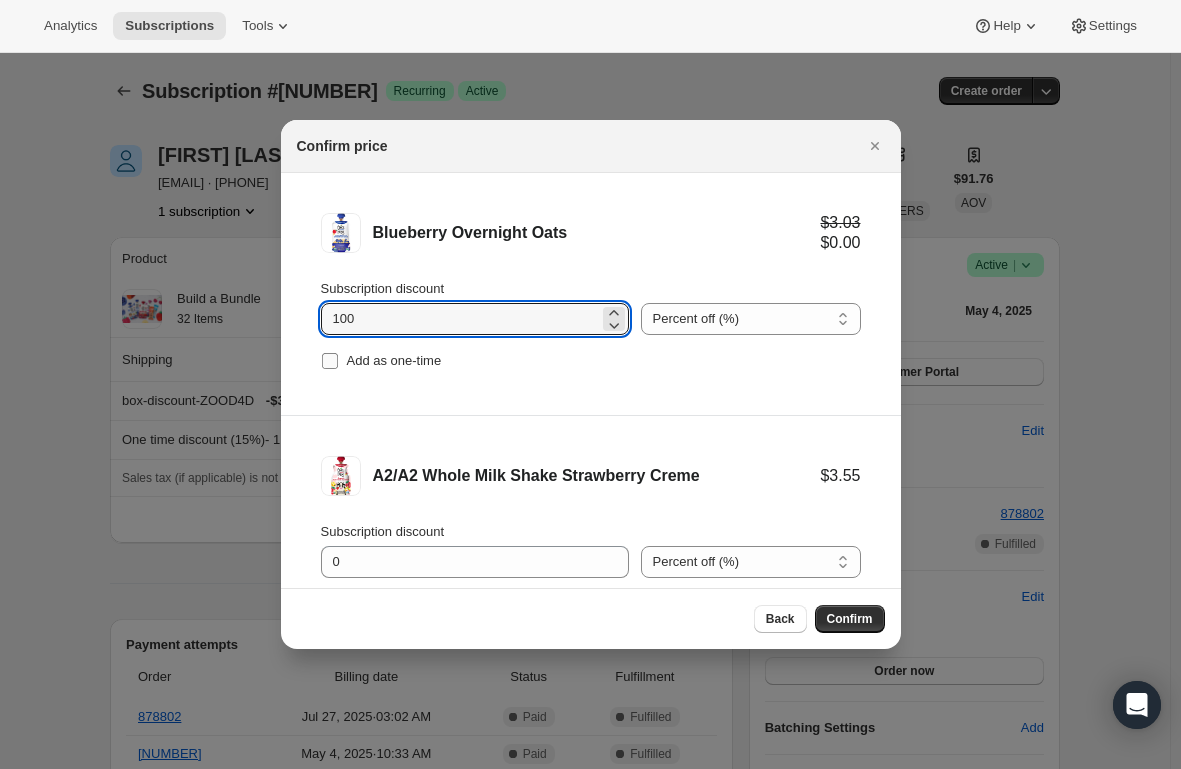 type on "100" 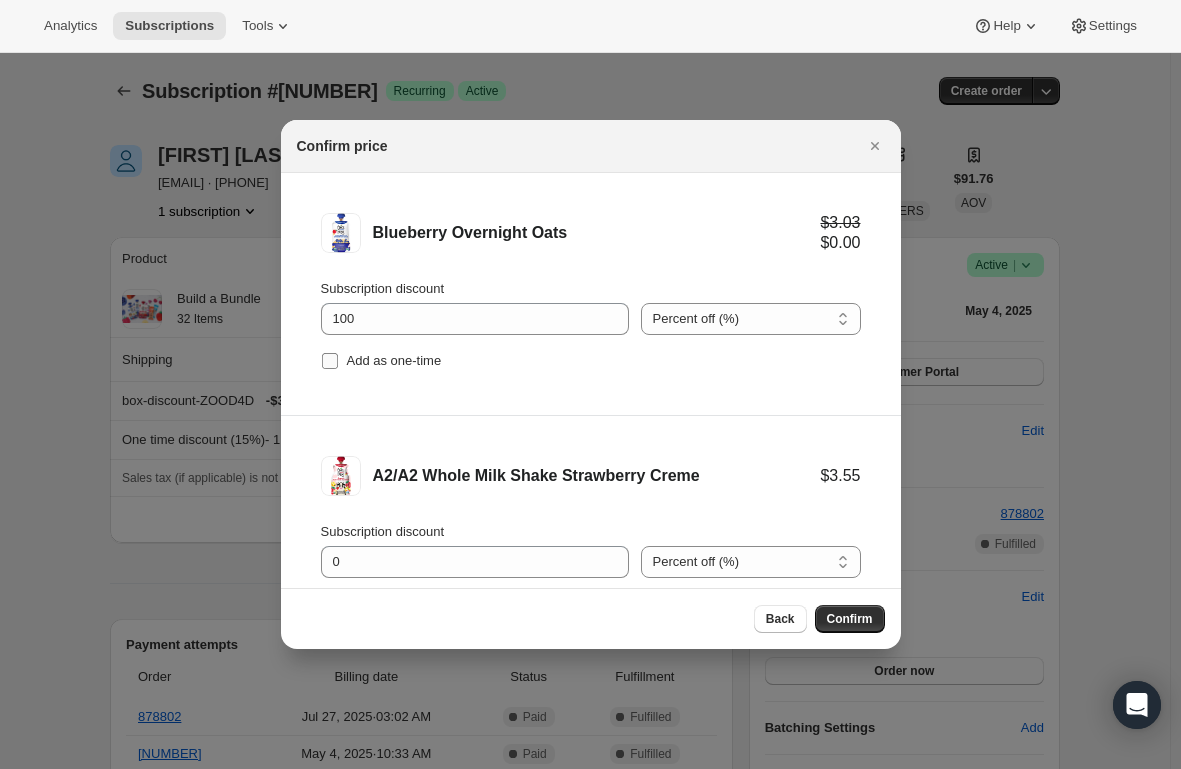 click on "Add as one-time" at bounding box center [330, 361] 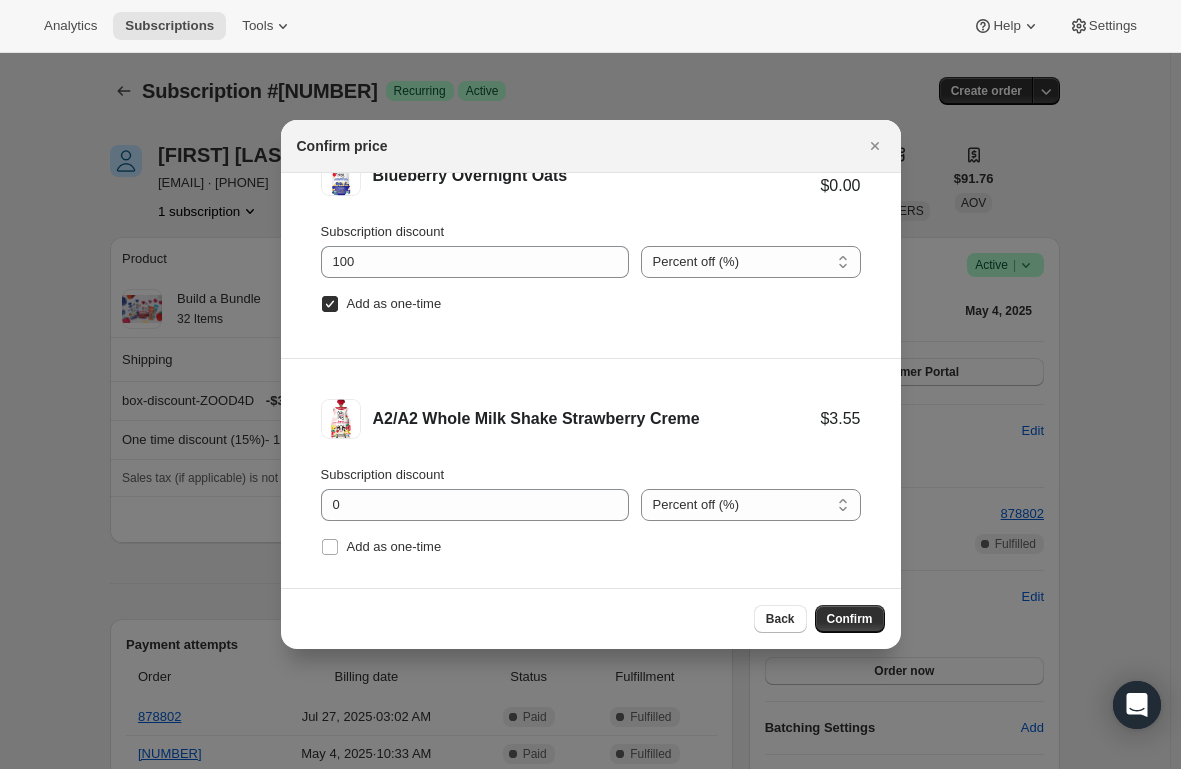 scroll, scrollTop: 83, scrollLeft: 0, axis: vertical 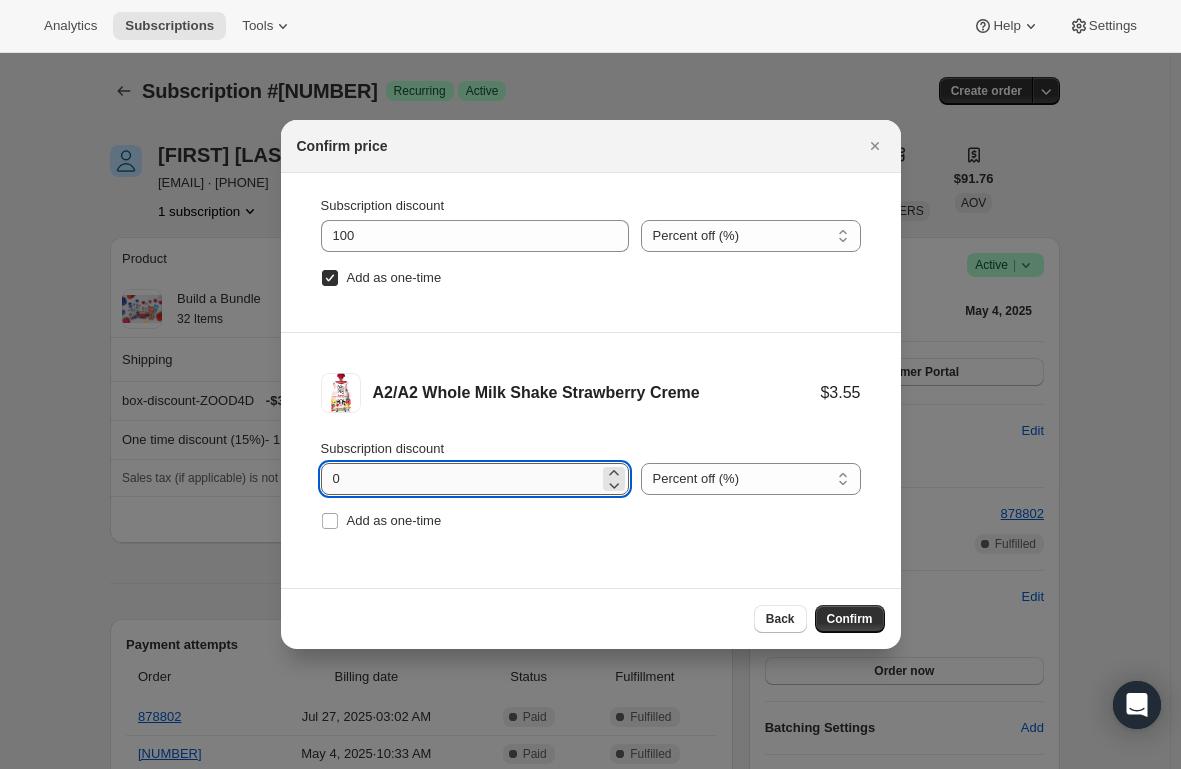 click on "0" at bounding box center (460, 479) 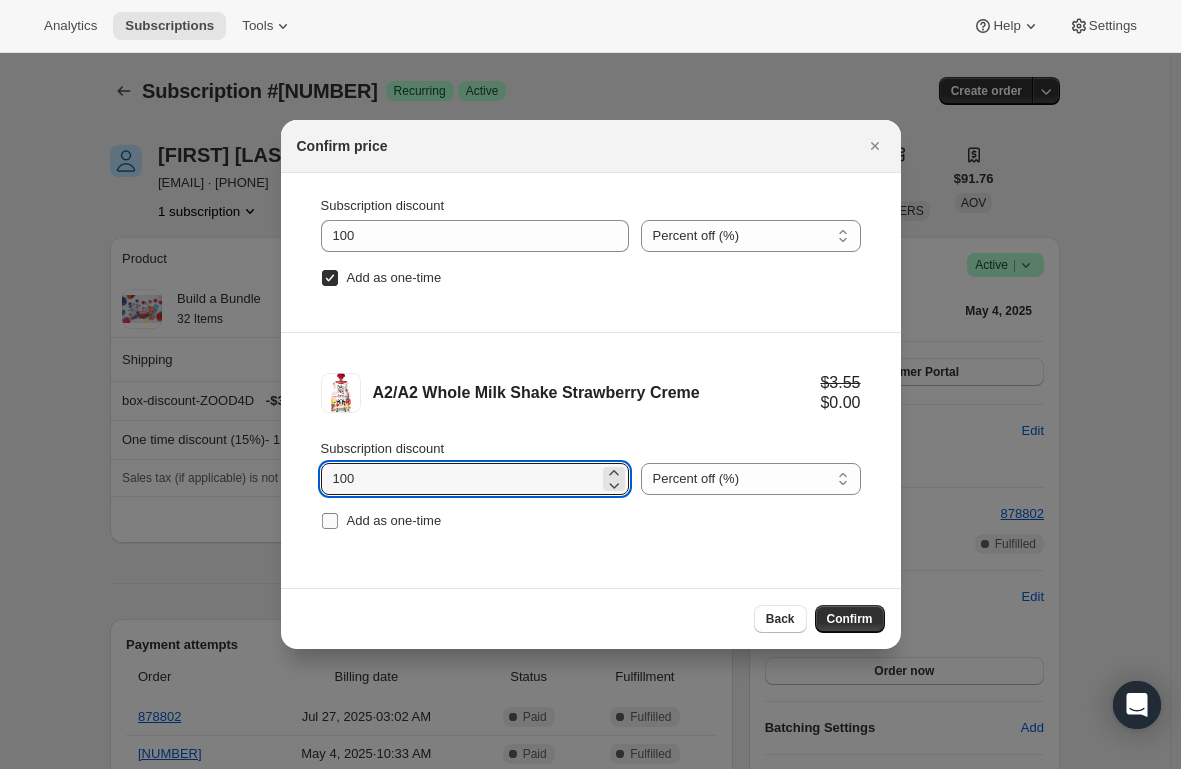 type on "100" 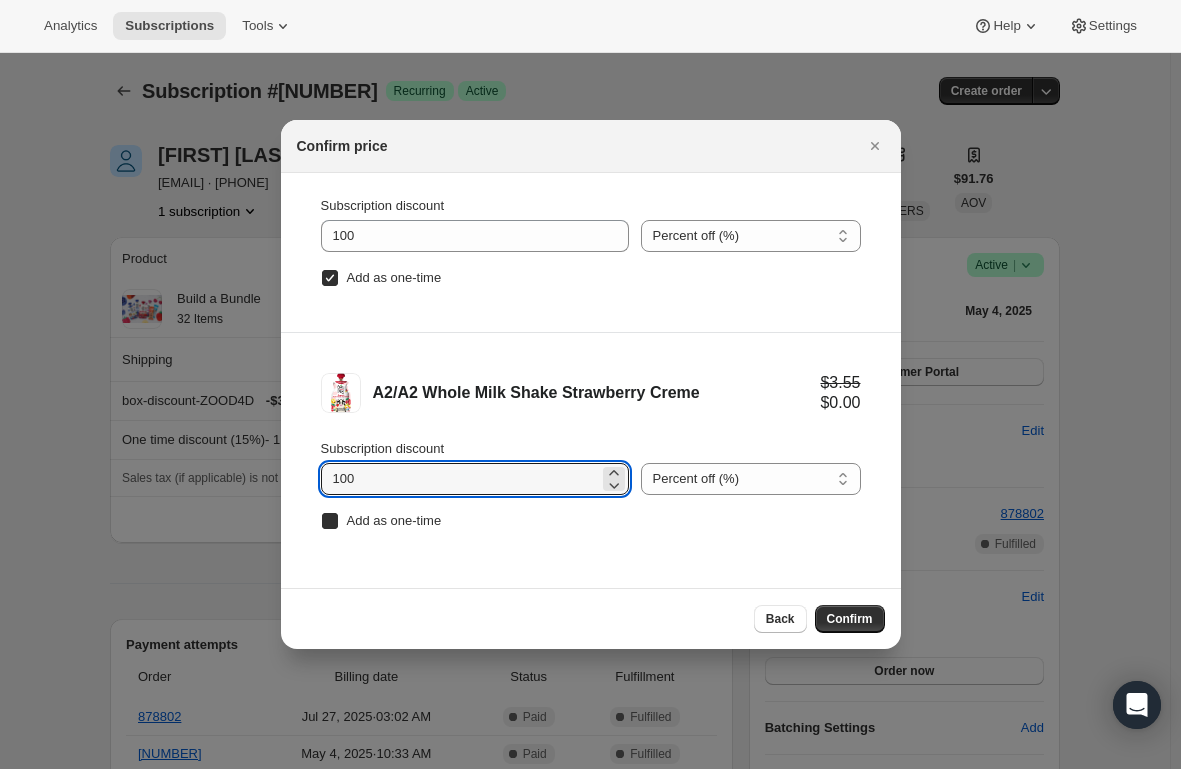 checkbox on "true" 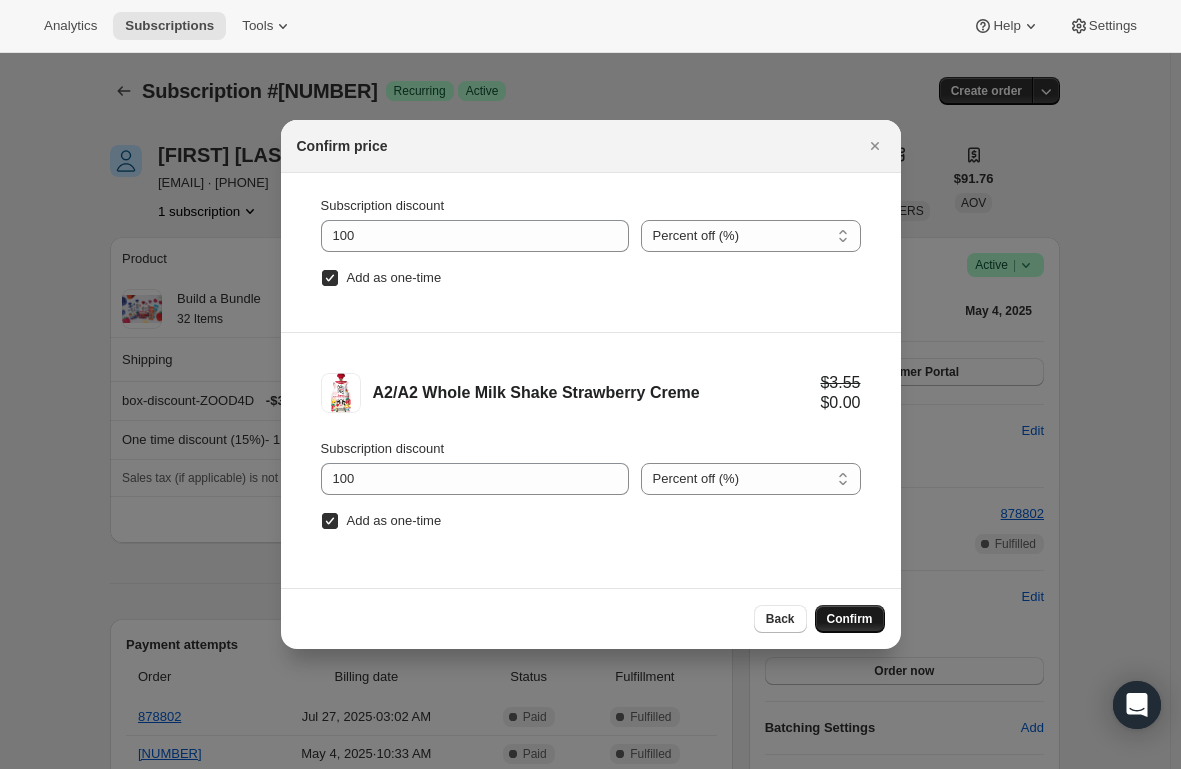 click on "Confirm" at bounding box center (850, 619) 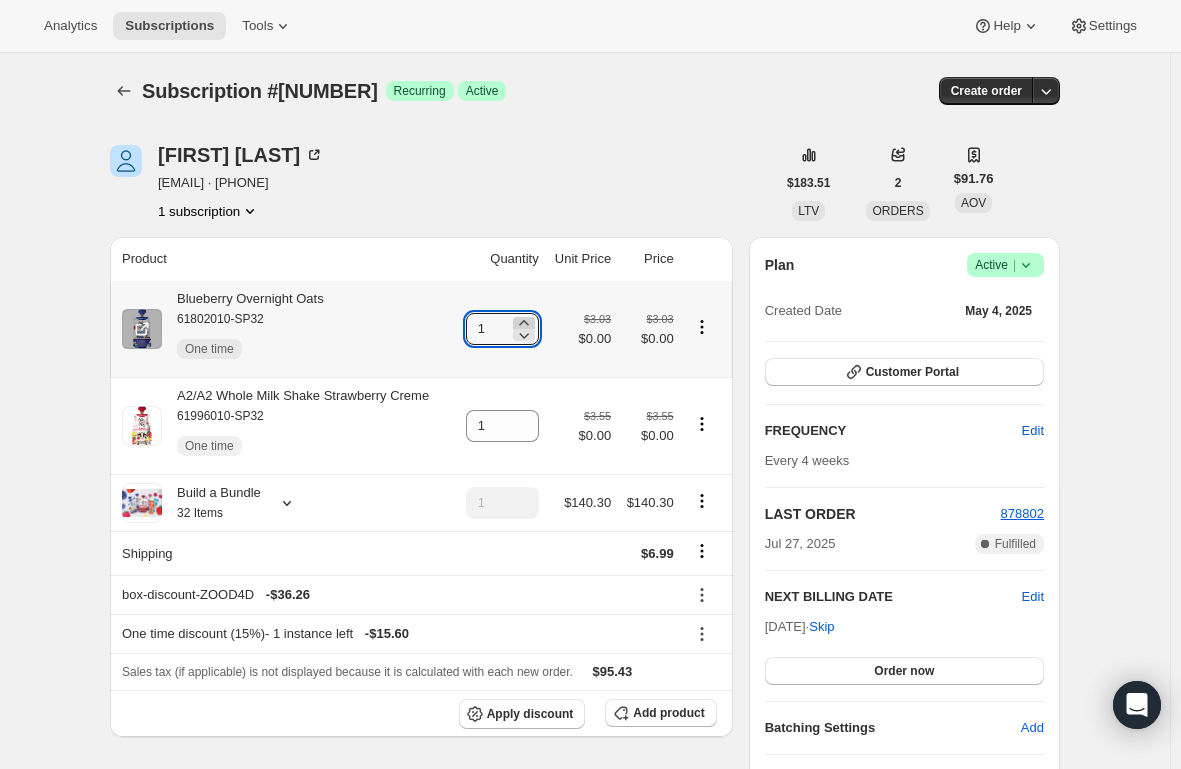 click 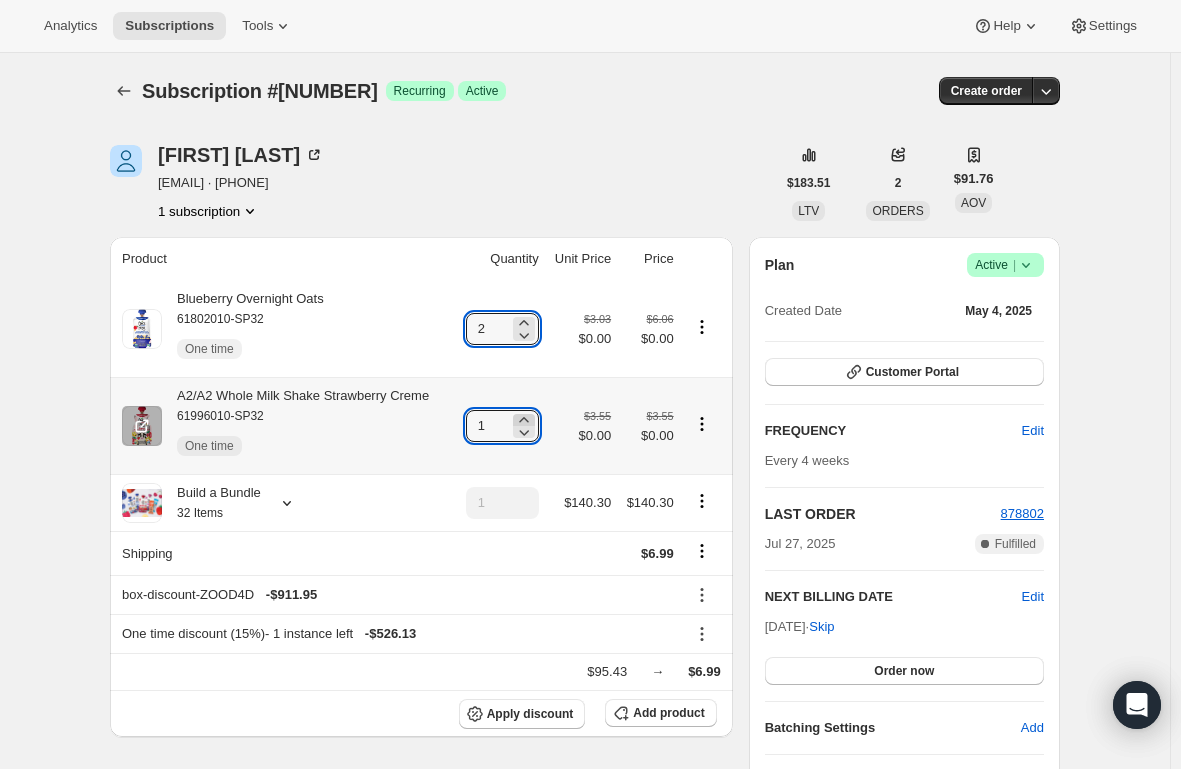 click 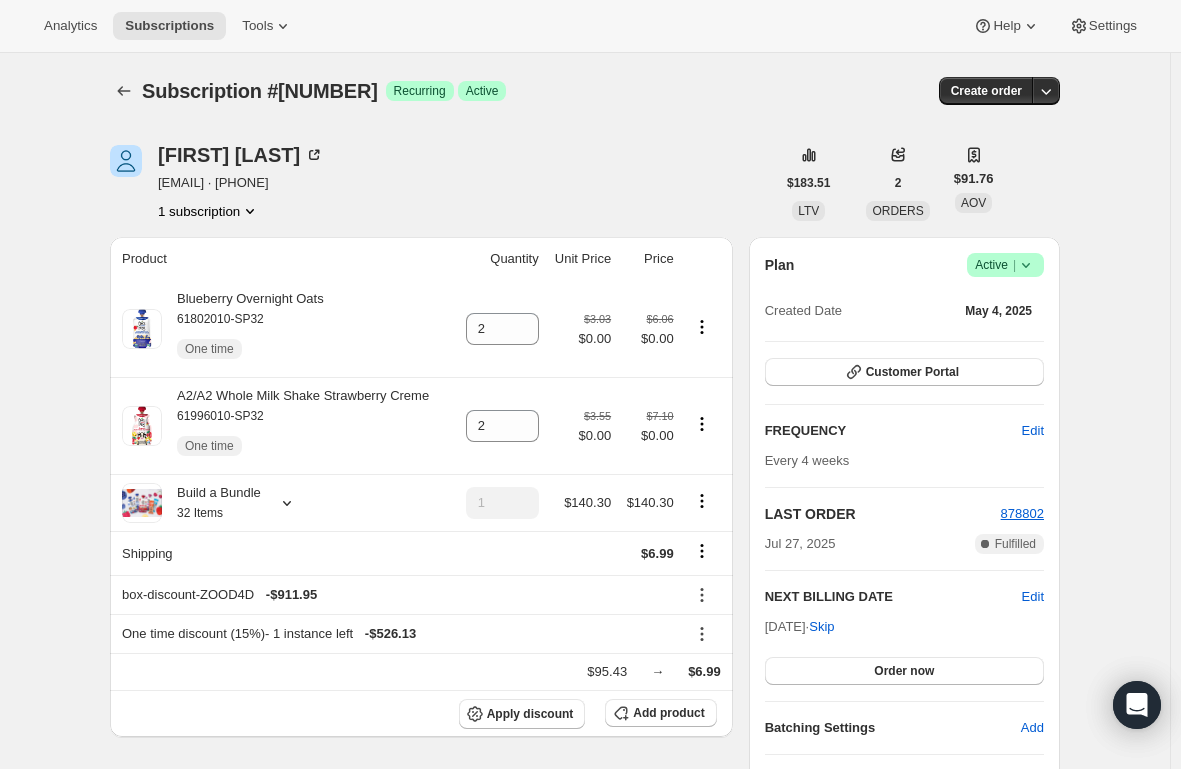 click on "Subscription #[PHONE]. This page is ready Subscription #[PHONE] Success Recurring Success Active Create order [FIRST] [LAST] [EMAIL] · [PHONE] 1 subscription [PRICE] LTV 2 ORDERS [PRICE] AOV Product Quantity Unit Price Price Blueberry Overnight Oats 61802010-SP32 One time 2 [PRICE] [PRICE] [PRICE] [PRICE] A2/A2 Whole Milk Shake Strawberry Creme 61996010-SP32 One time 2 [PRICE] [PRICE] [PRICE] [PRICE] Build a Bundle 32 Items 1 [PRICE] [PRICE] Shipping [PRICE] box-discount-ZOOD4D   - [PRICE] [PRICE] [PRICE]   →  [PRICE] Apply discount Add product Payment attempts Order Billing date Status Fulfillment 878802 [DATE]  ·  [TIME]  Complete Paid  Complete Fulfilled 830200 [DATE]  ·  [TIME]  Complete Paid  Complete Fulfilled Timeline [DATE] [FIRST] [LAST] added 1 [PRODUCT] - [CODE] (One-time) and 1 [PRODUCT] - [CODE] (One-time) via Admin.  [TIME] [TIME] [TIME] |" at bounding box center (585, 1065) 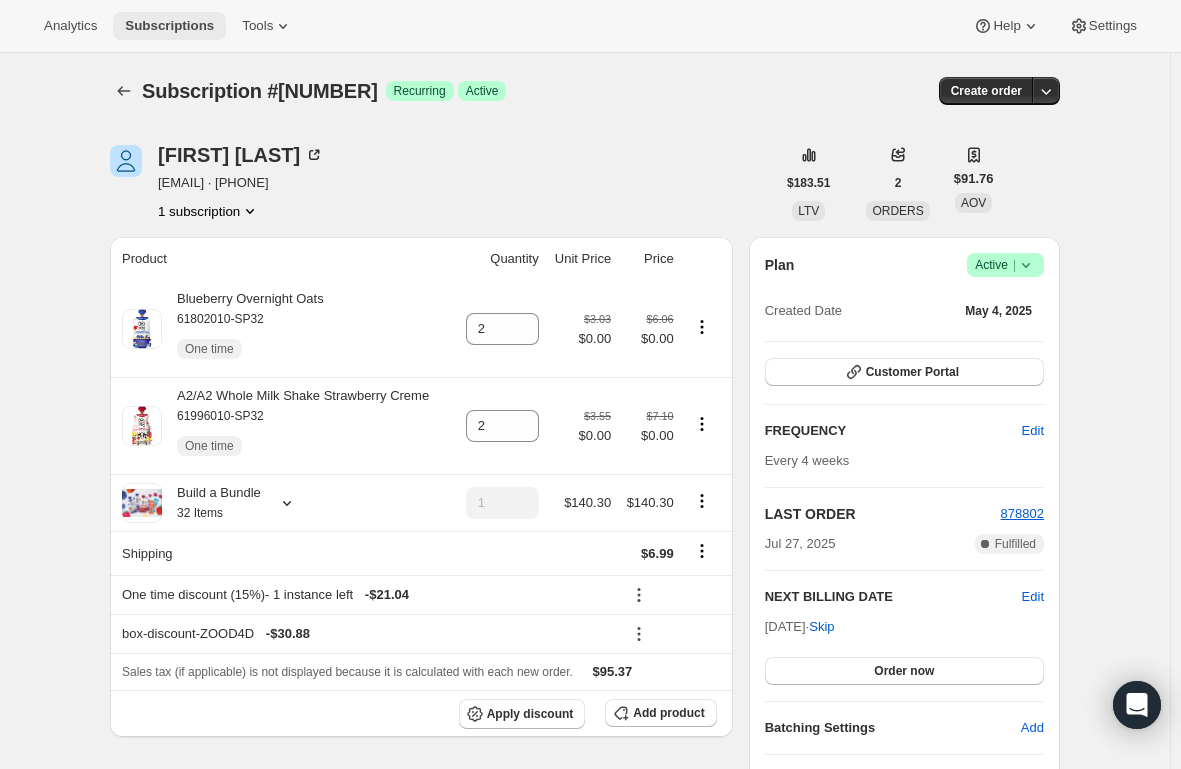click on "Subscriptions" at bounding box center (169, 26) 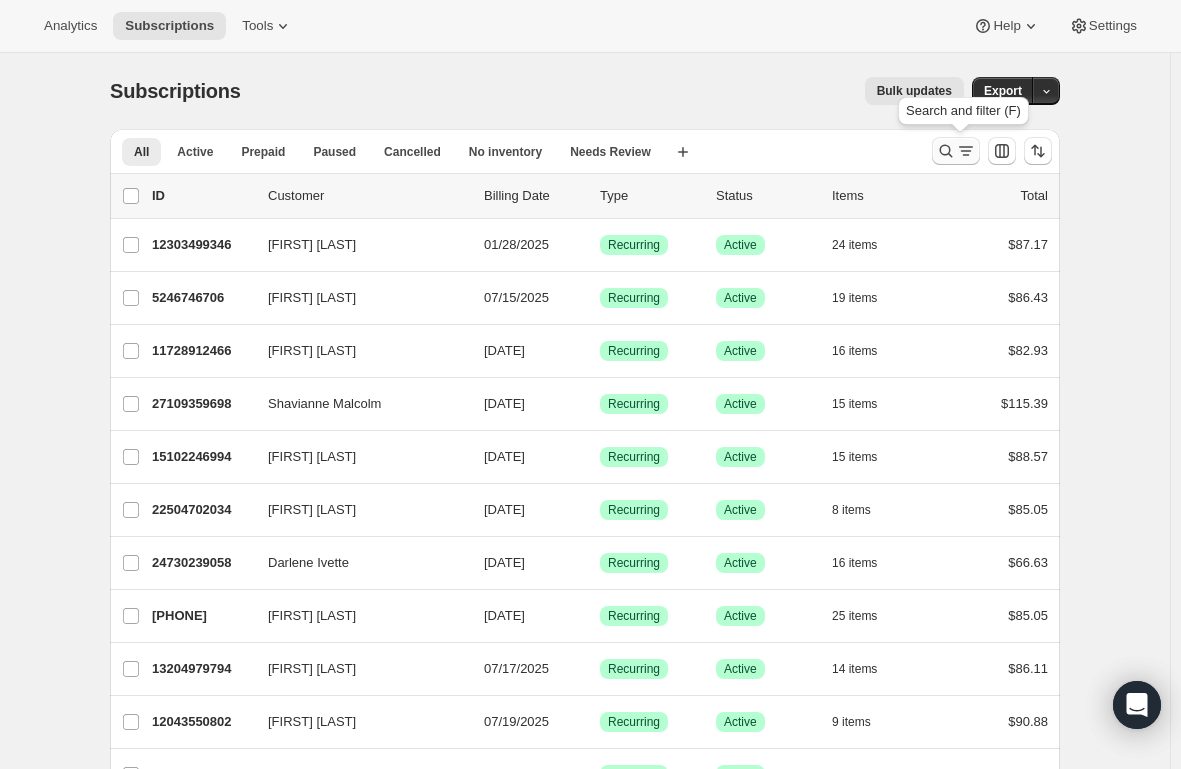 click 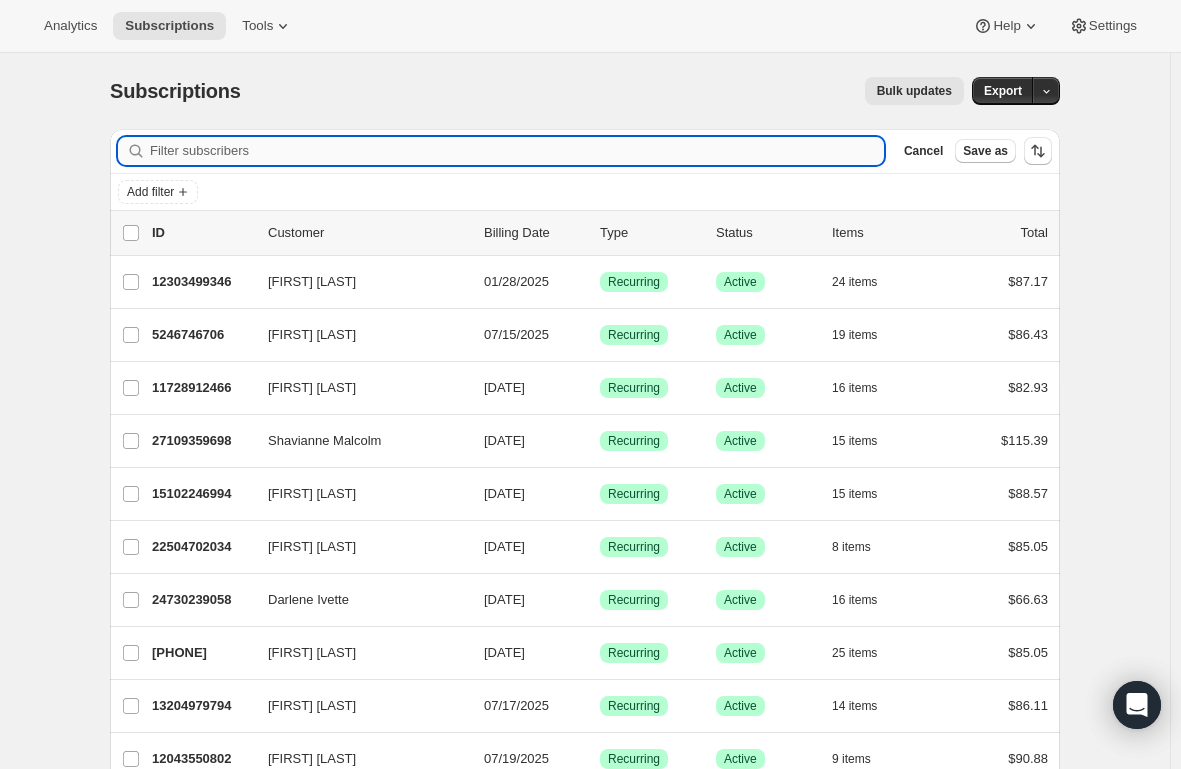 click on "Filter subscribers" at bounding box center (517, 151) 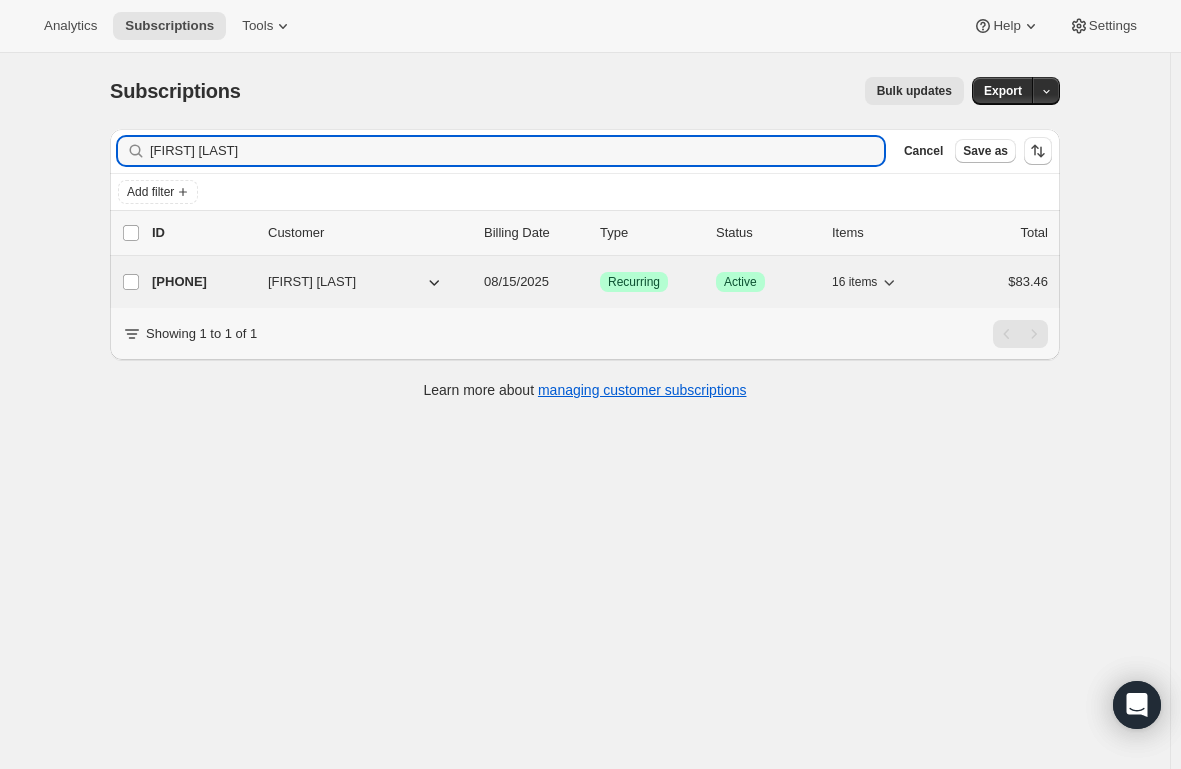 type on "[FIRST] [LAST]" 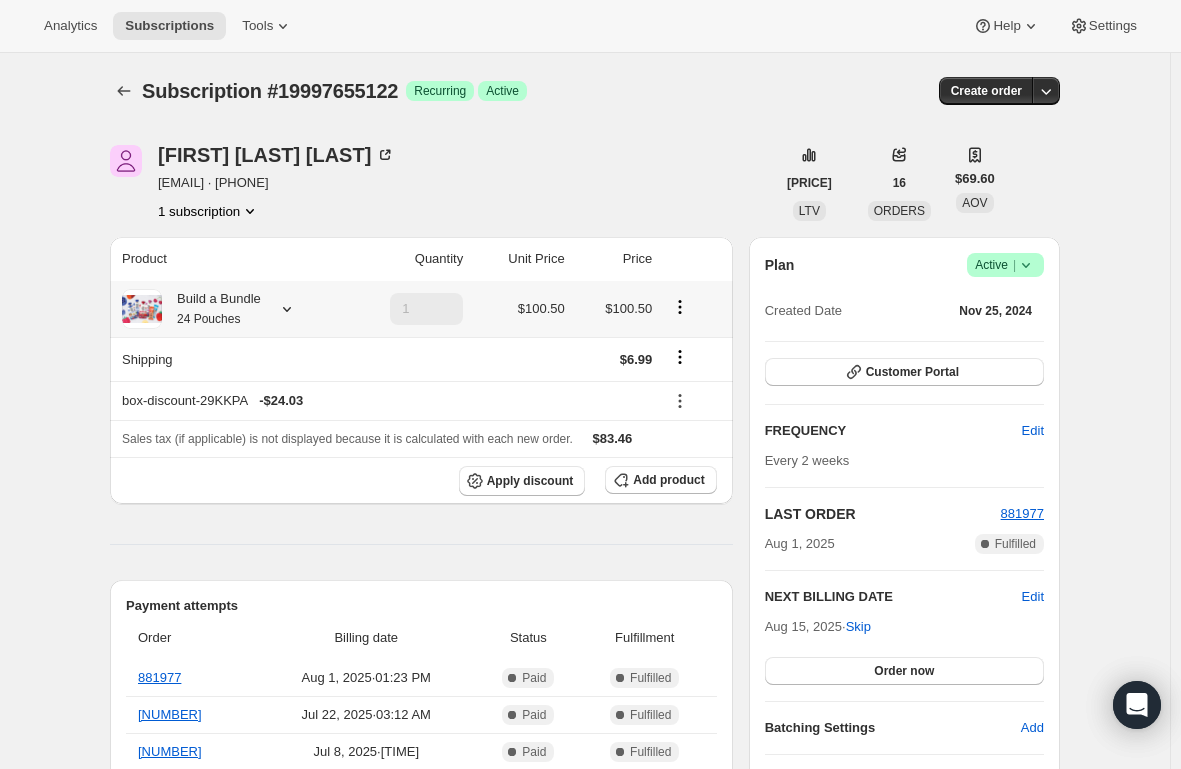 click on "Build a Bundle 24 Pouches" at bounding box center (211, 309) 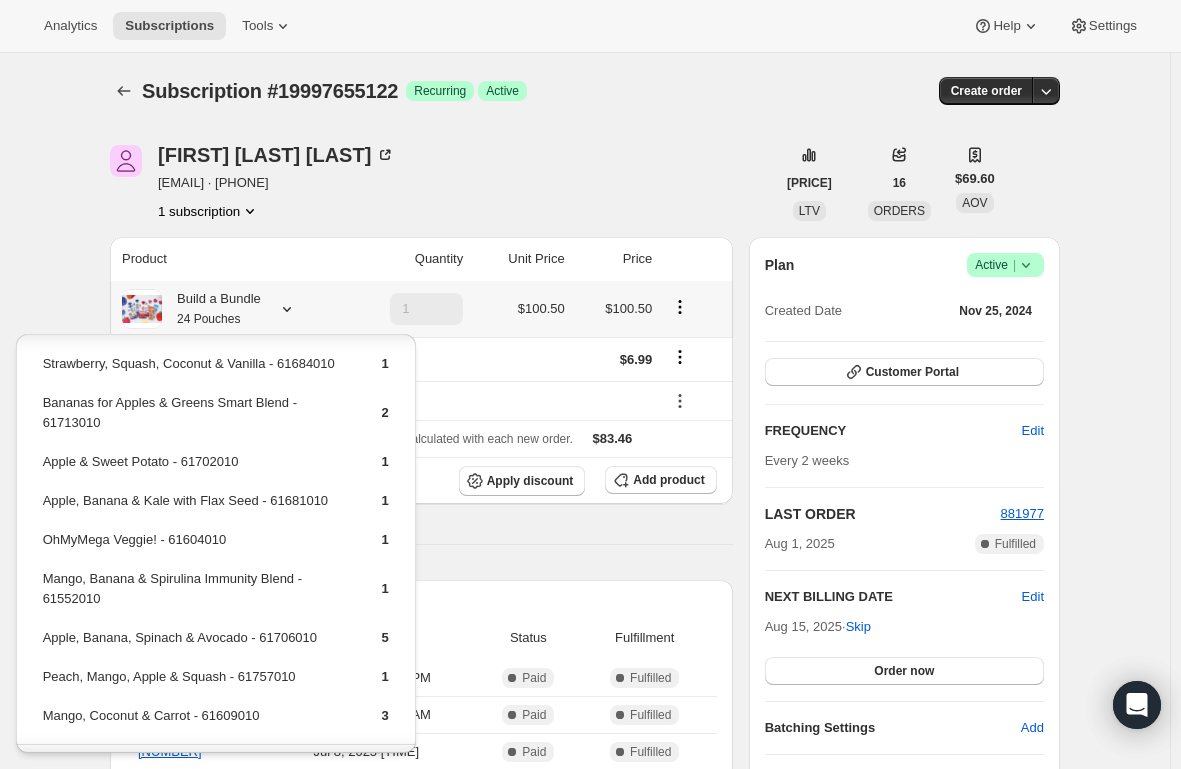 scroll, scrollTop: 354, scrollLeft: 0, axis: vertical 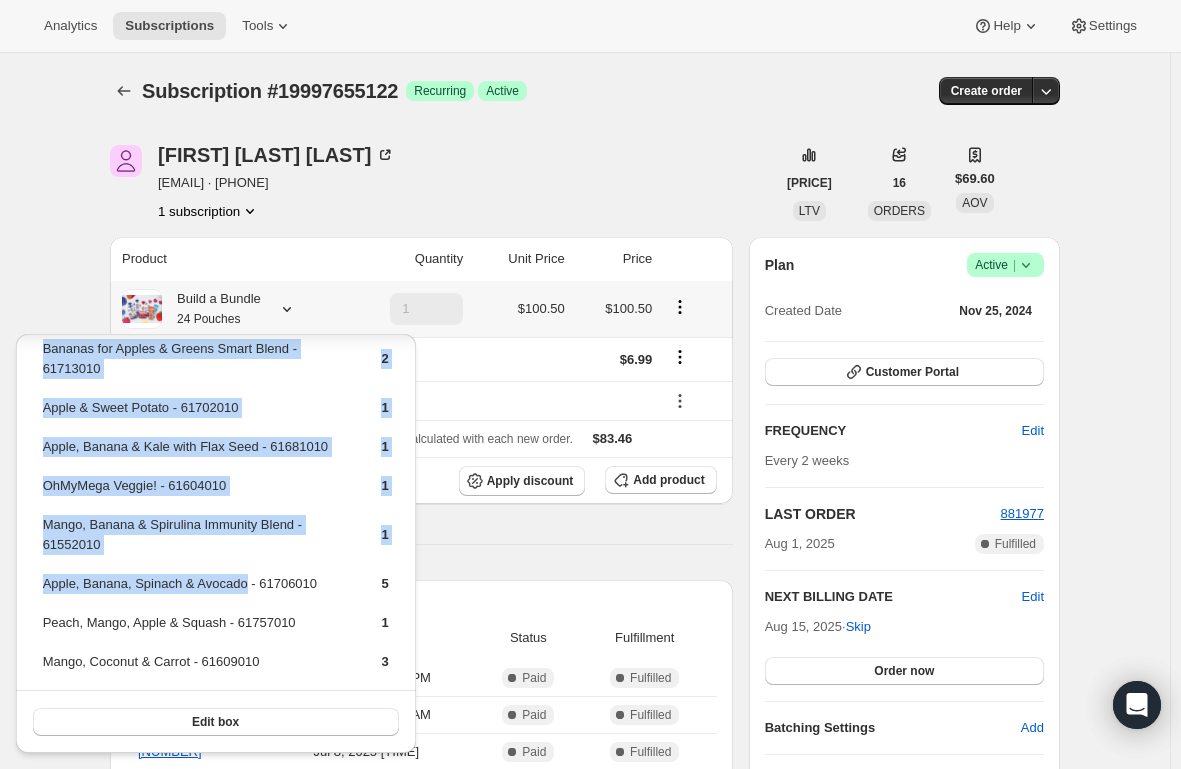 drag, startPoint x: 240, startPoint y: 583, endPoint x: 36, endPoint y: 583, distance: 204 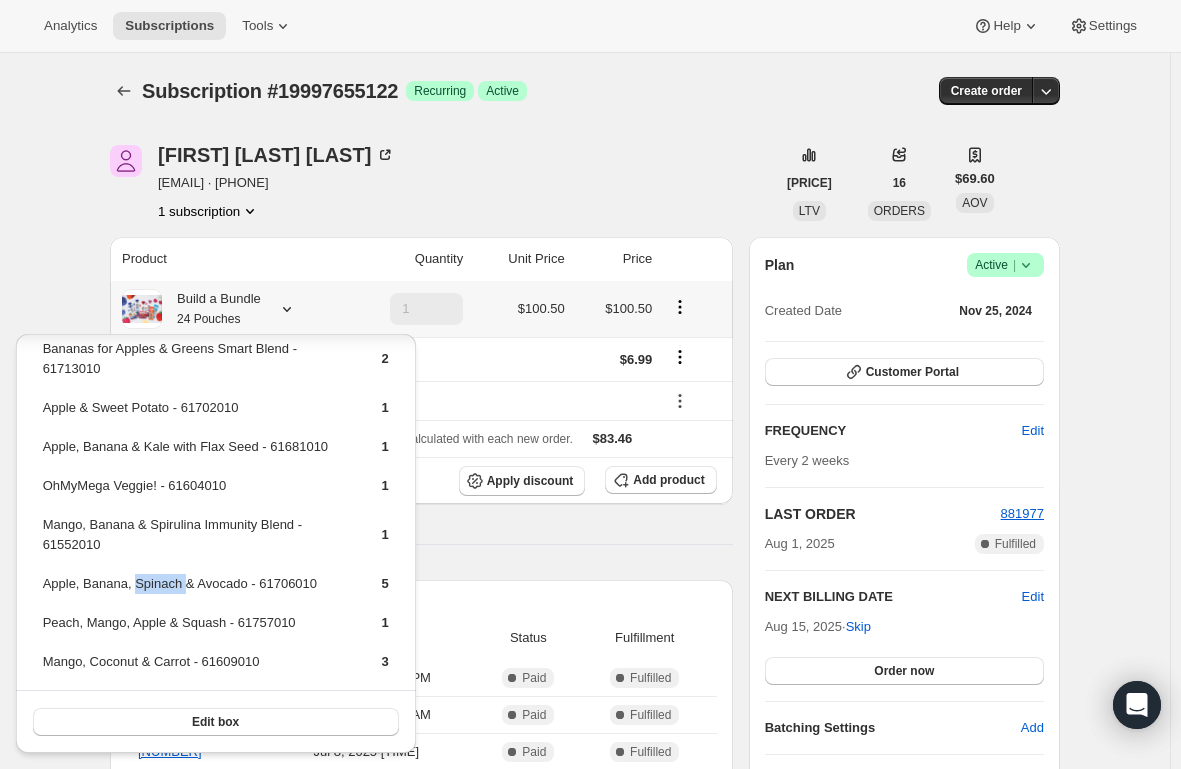 click on "Apple, Banana, Spinach & Avocado - 61706010" at bounding box center [195, 591] 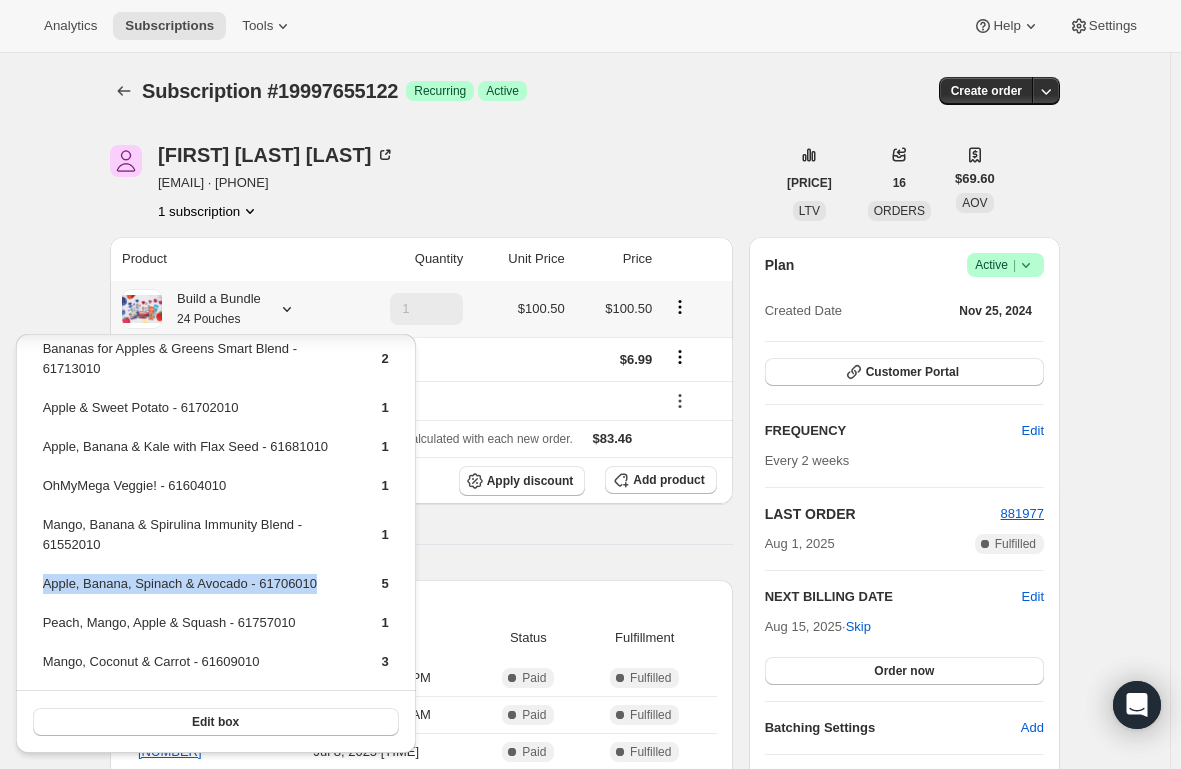 click on "Apple, Banana, Spinach & Avocado - 61706010" at bounding box center (195, 591) 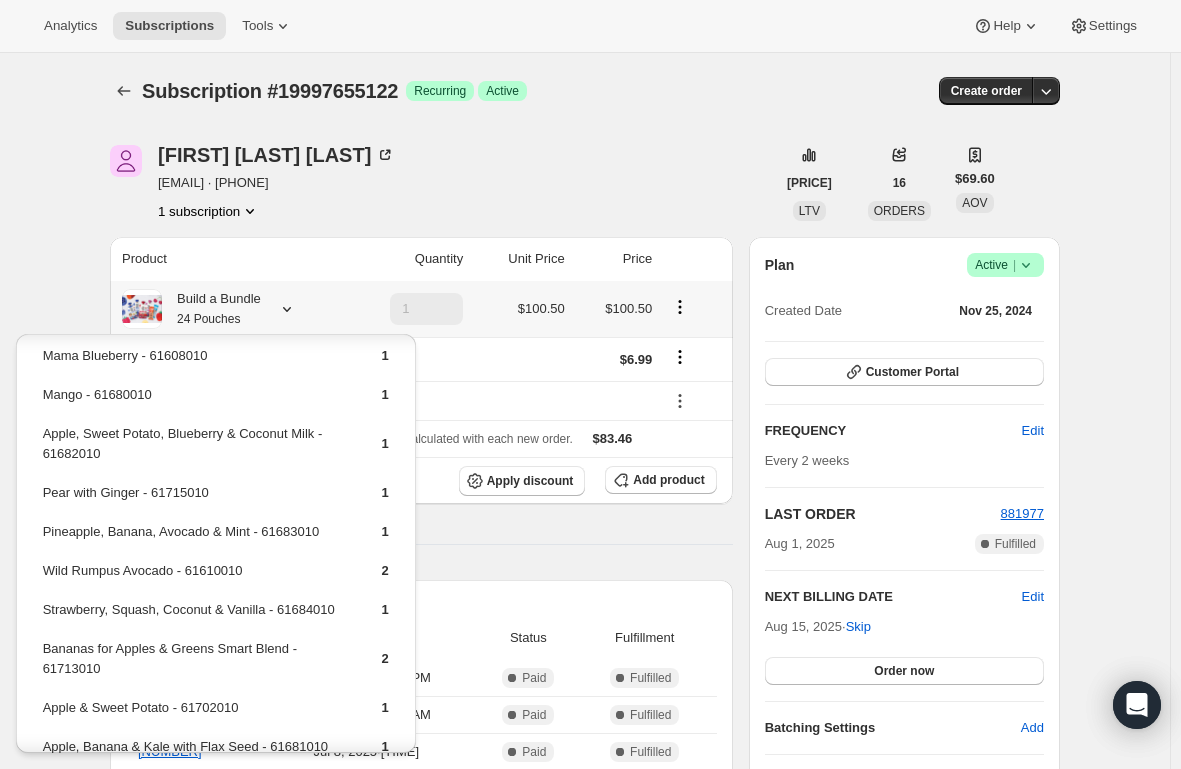 scroll, scrollTop: 0, scrollLeft: 0, axis: both 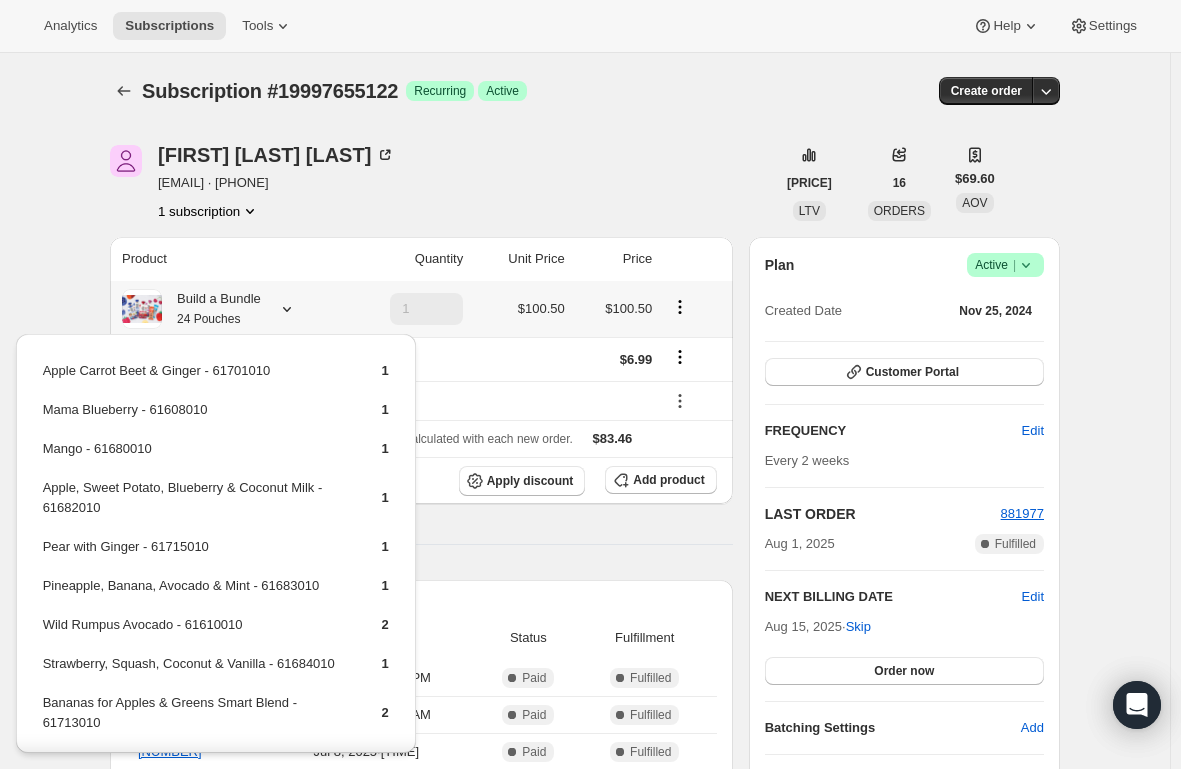 click on "Mama Blueberry - 61608010" at bounding box center (195, 417) 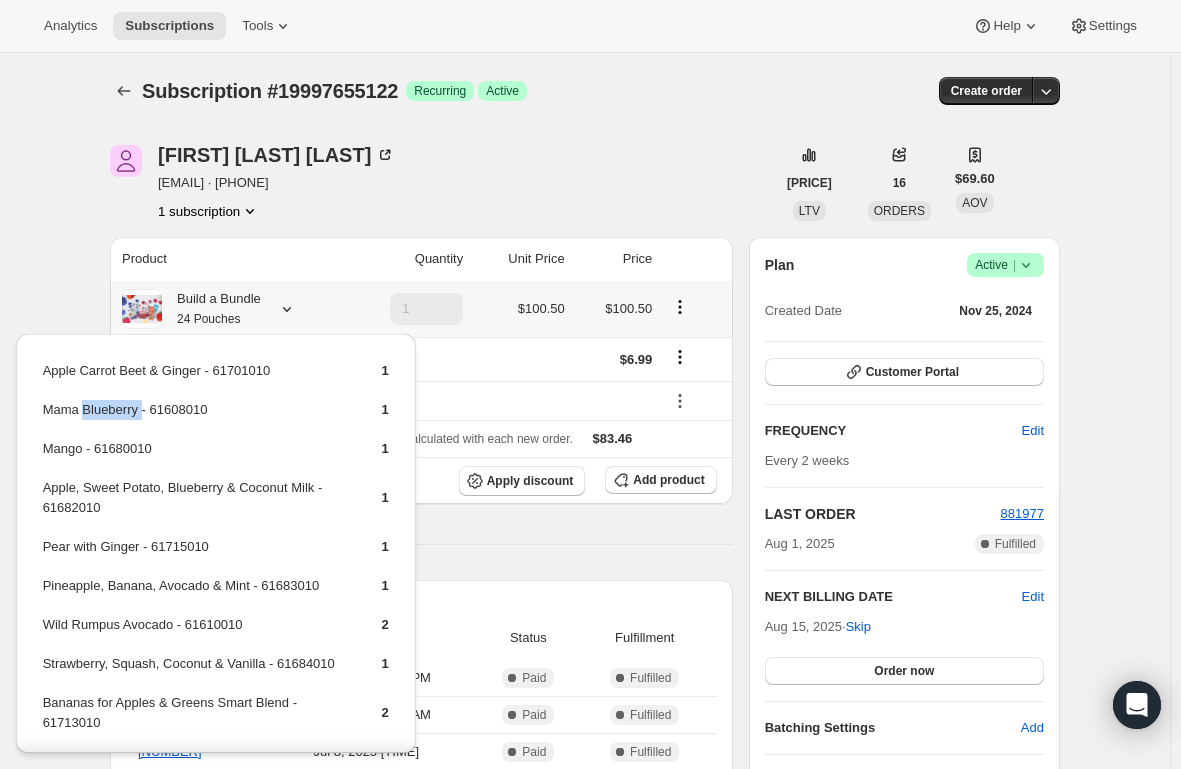click on "Mama Blueberry - 61608010" at bounding box center (195, 417) 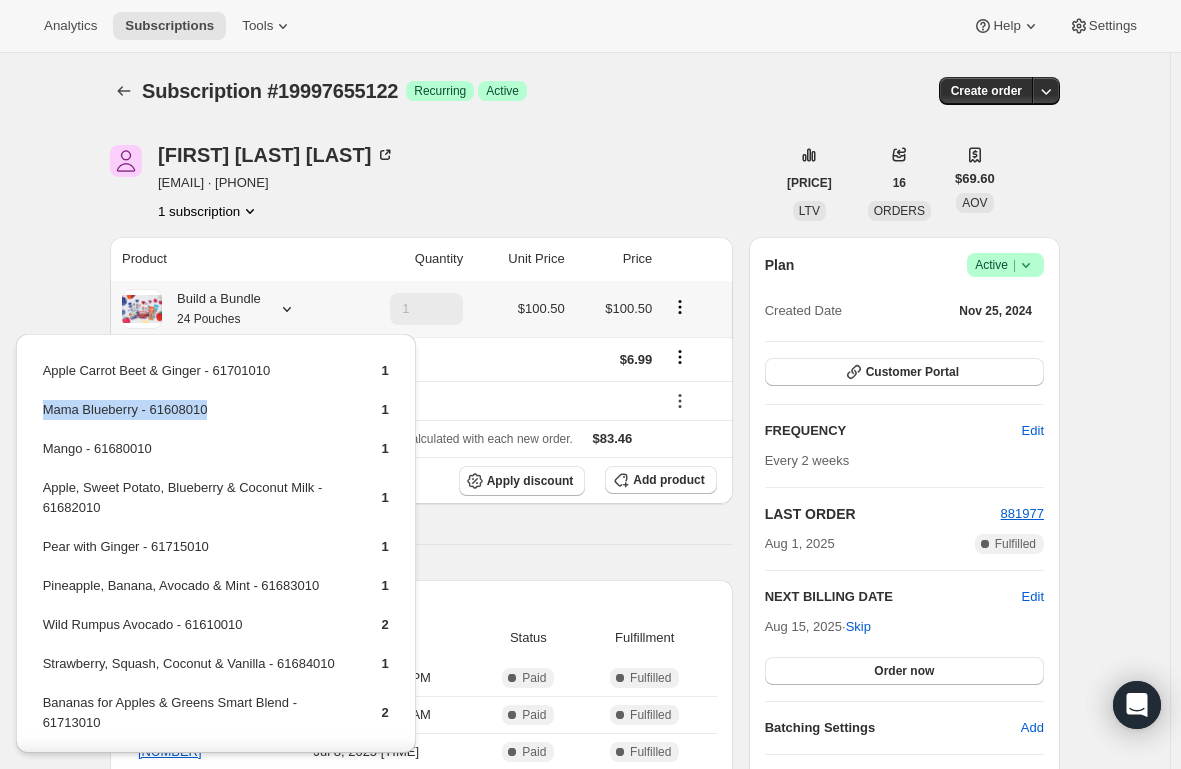 click on "Mama Blueberry - 61608010" at bounding box center (195, 417) 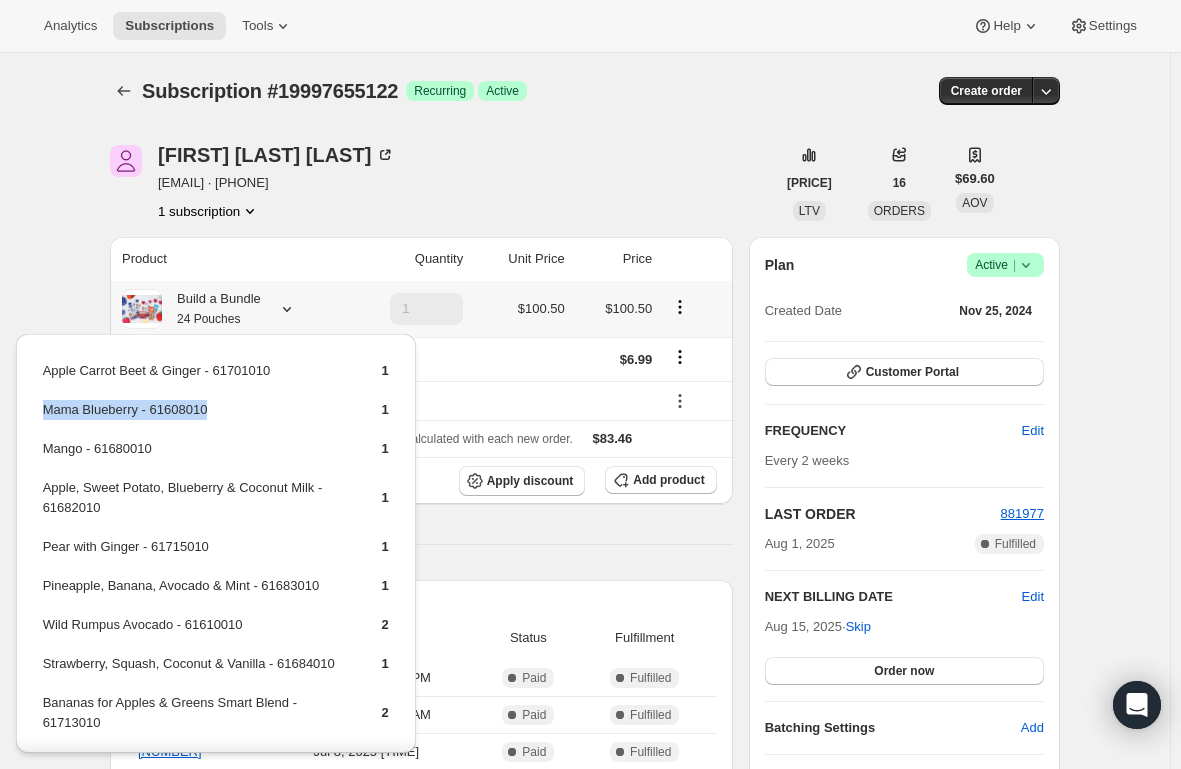 copy on "Mama Blueberry - 61608010" 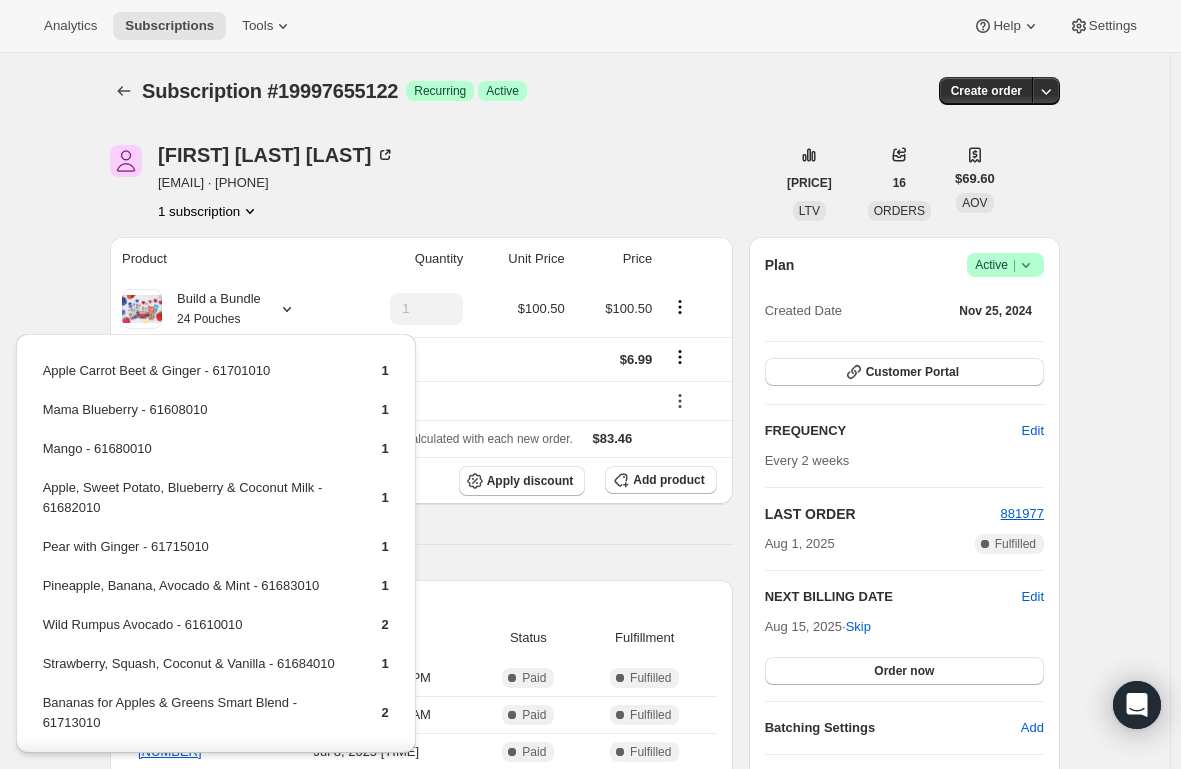 click on "Product Quantity Unit Price Price Build a Bundle 24 Pouches 1 [PRICE] [PRICE] Shipping [PRICE] box-discount-29KKPA   - [PRICE] [PRICE] [PRICE] Apply discount Add product Payment attempts Order Billing date Status Fulfillment 881977 [DATE]  ·  [TIME]  Complete Paid  Complete Fulfilled 876518 [DATE]  ·  [TIME]  Complete Paid  Complete Fulfilled 869272 [DATE]  ·  [TIME]  Complete Paid  Complete Fulfilled Timeline [DATE] Order processed successfully.  View order [TIME] [FIRST] [LAST] initiated an order with "Order now" from Customer Portal. [TIME] Subscription reminder email sent via Awtomic email, Klaviyo, Attentive. [DATE] [FIRST] [LAST] added the discount code TWENTYFIVESRXK0O24 via Customer Portal.  [TIME] Order processed successfully.  View order [TIME] Temporary removal of 1 [PRODUCT] - [CODE] due to inventory. [TIME] [TIME]" at bounding box center [421, 967] 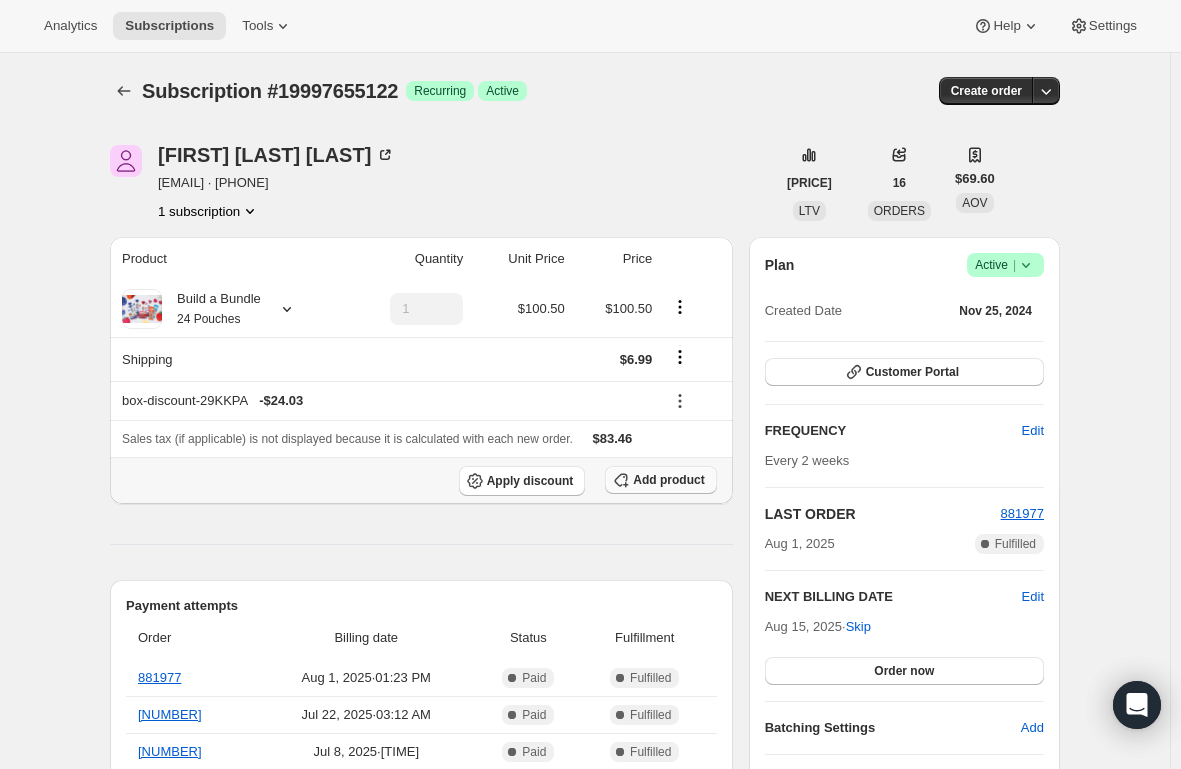 click on "Add product" at bounding box center [668, 480] 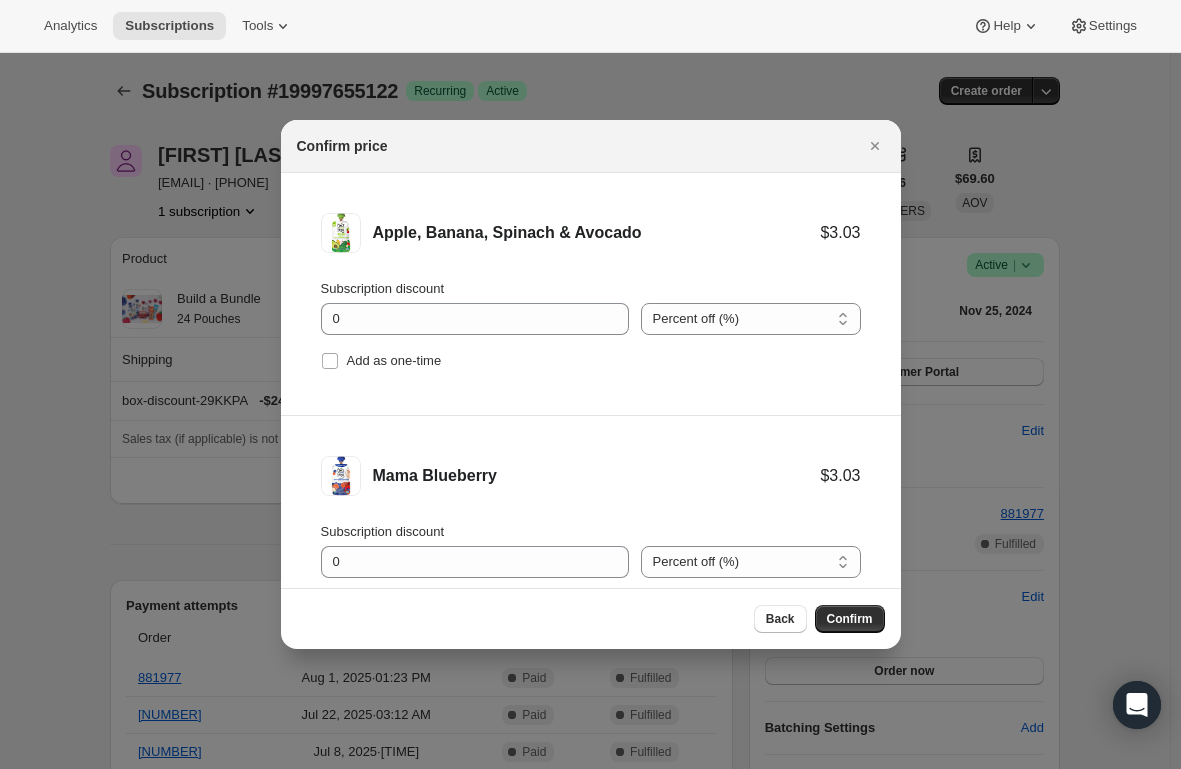 click on "Confirm price" at bounding box center (573, 146) 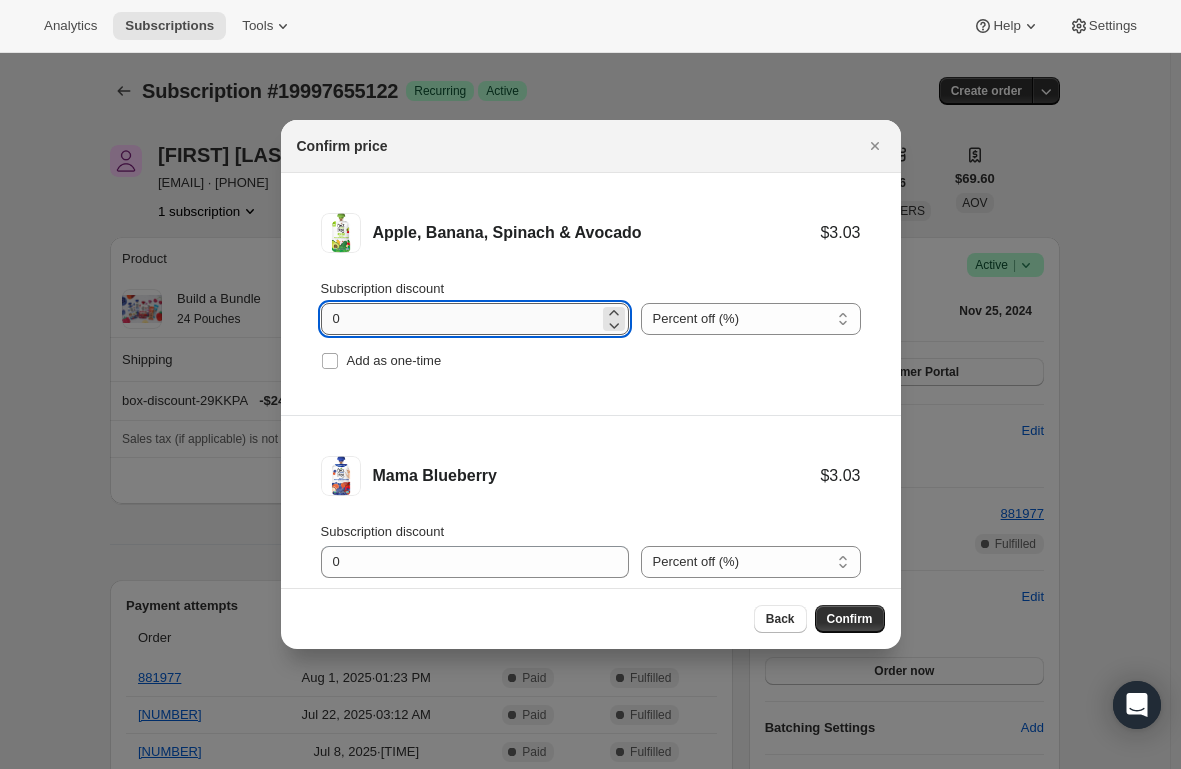 click on "0" at bounding box center [460, 319] 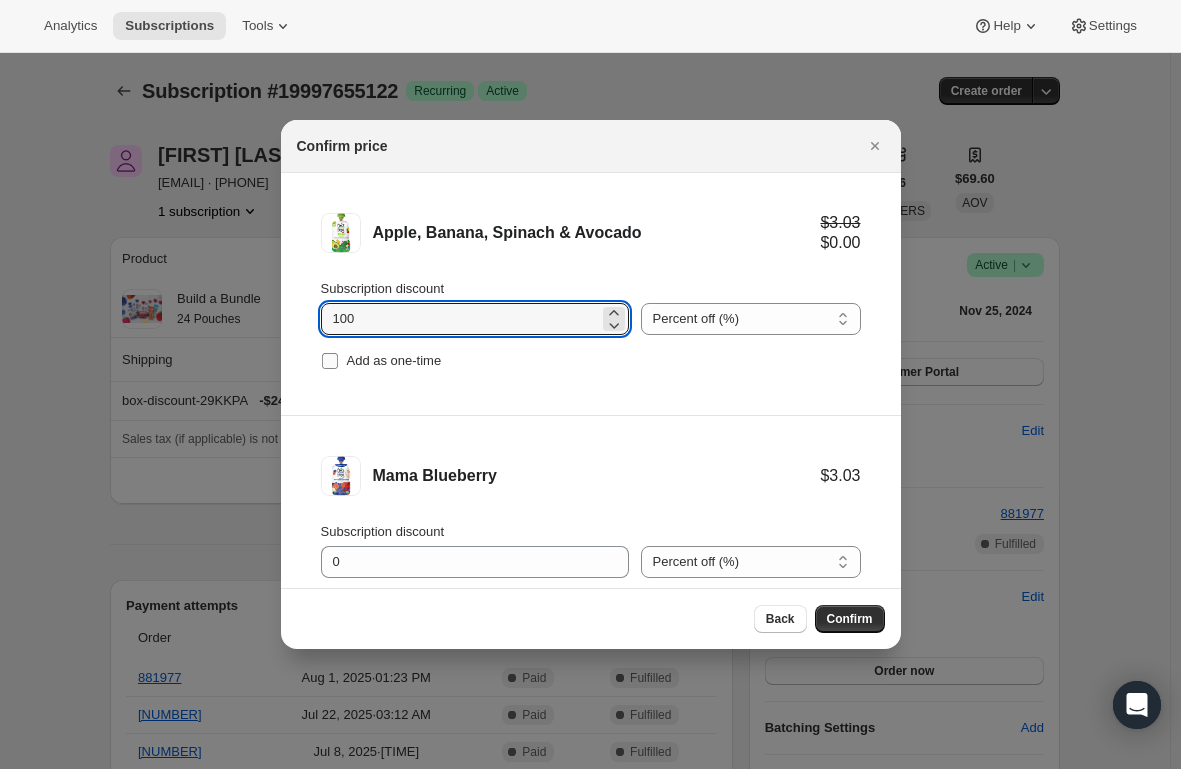 type on "100" 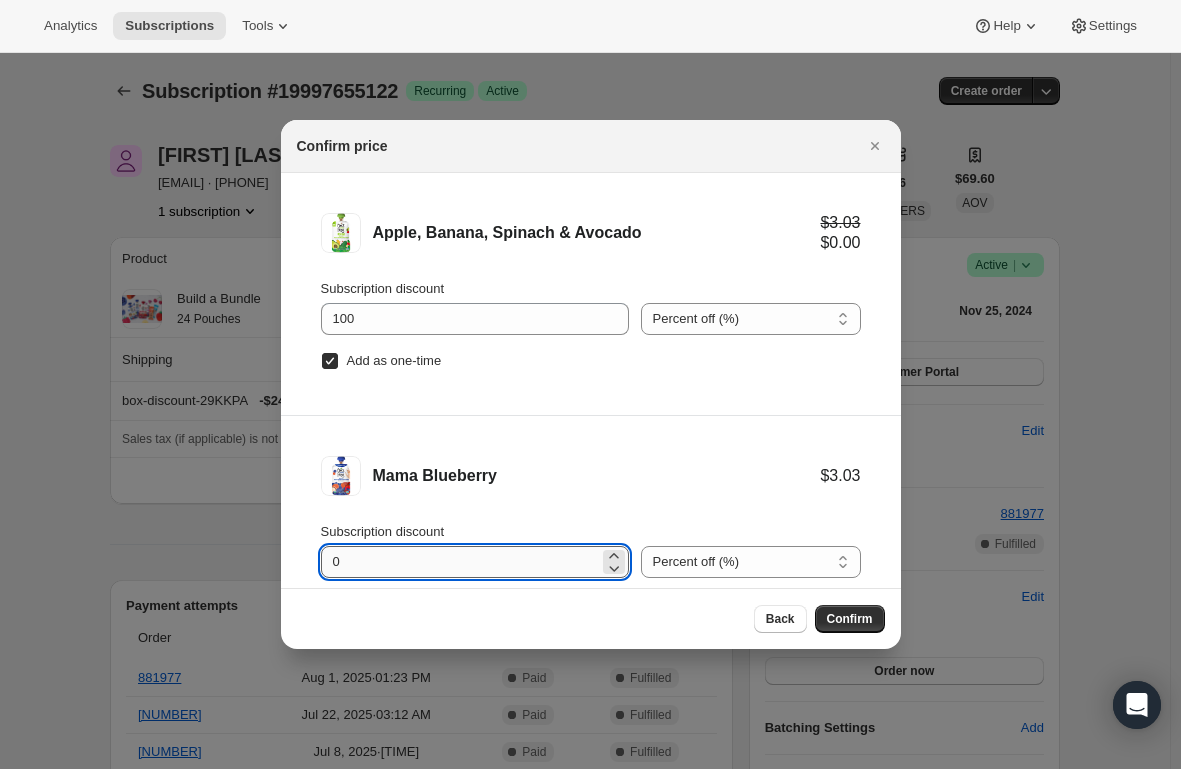 click on "0" at bounding box center (460, 562) 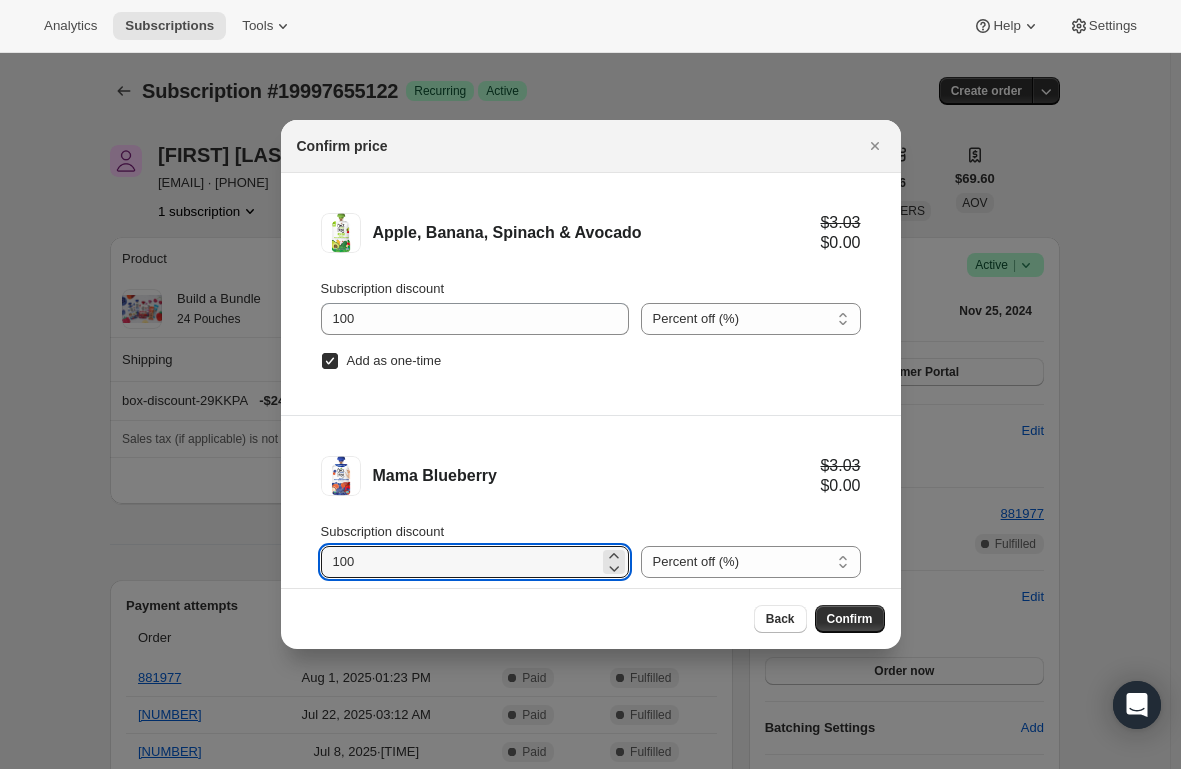 type on "100" 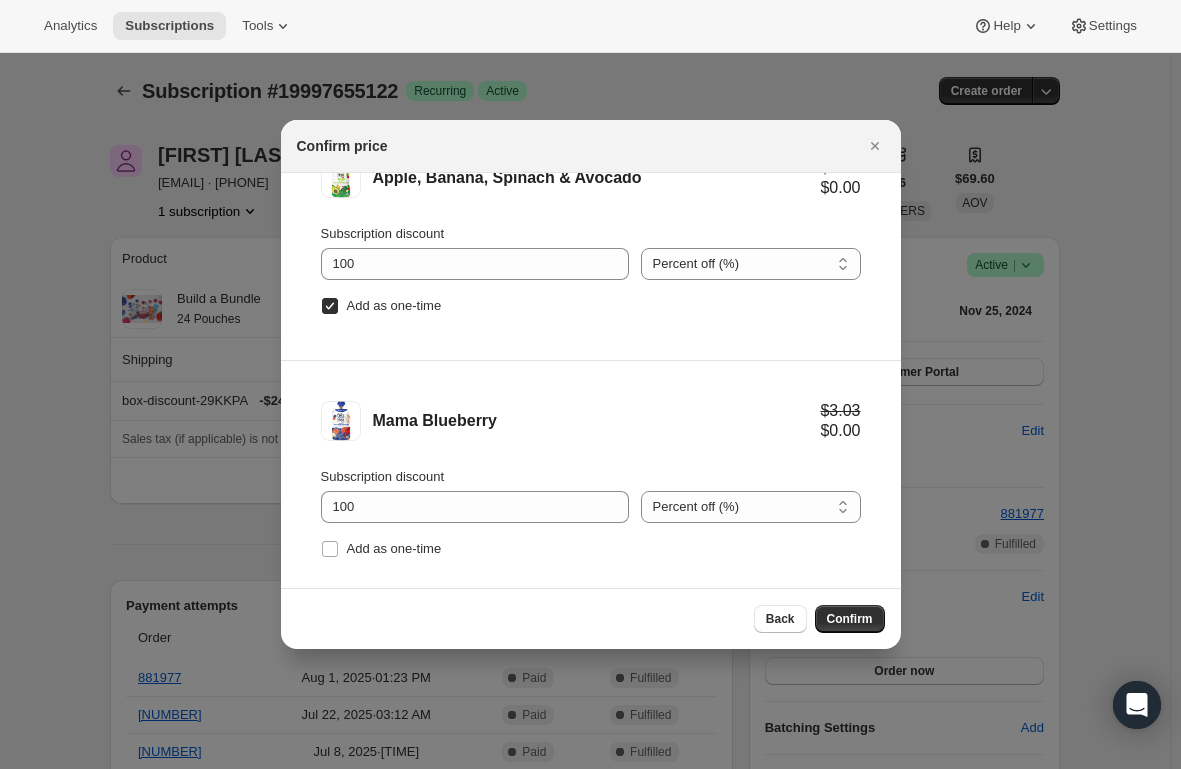 scroll, scrollTop: 83, scrollLeft: 0, axis: vertical 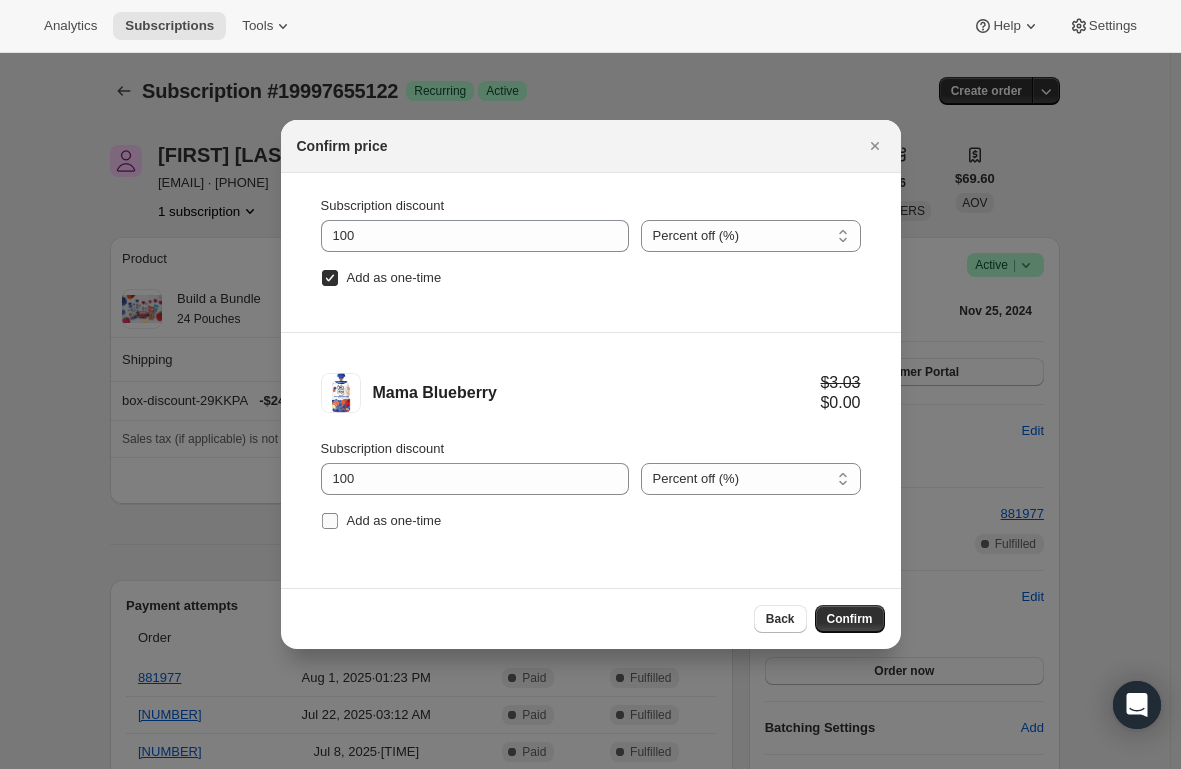 click on "Add as one-time" at bounding box center [330, 521] 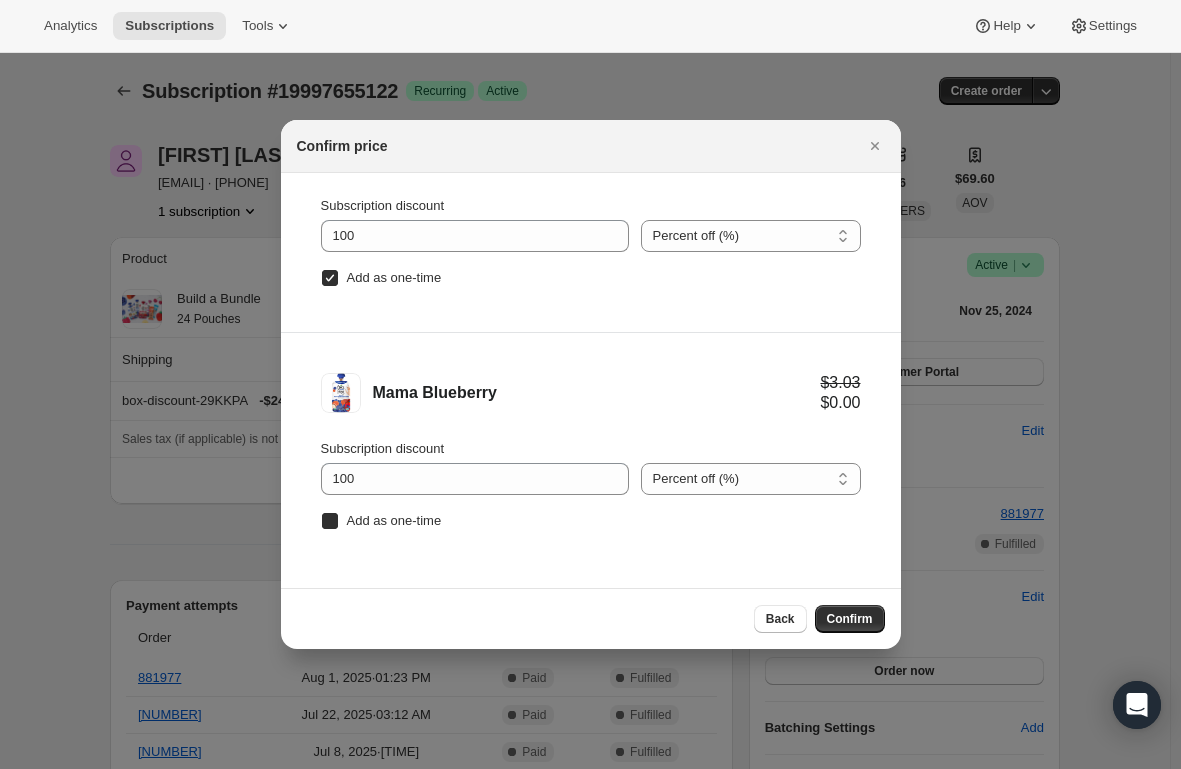 checkbox on "true" 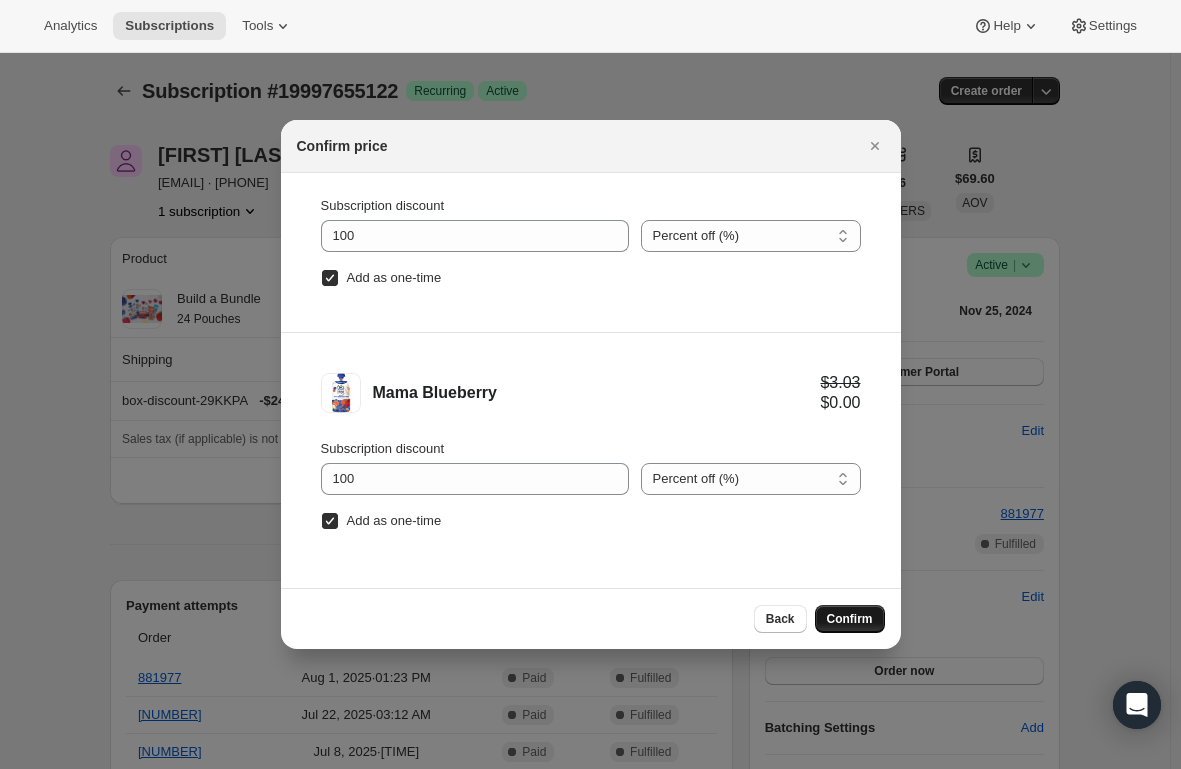 click on "Confirm" at bounding box center (850, 619) 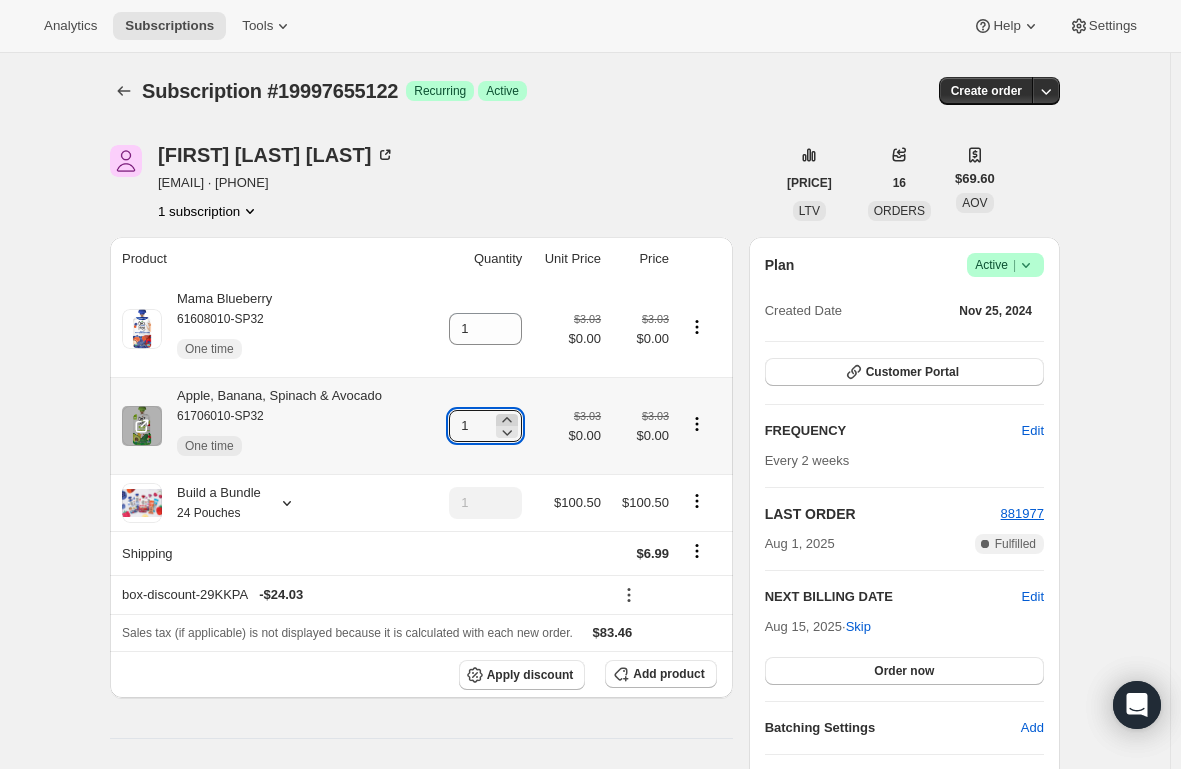 click 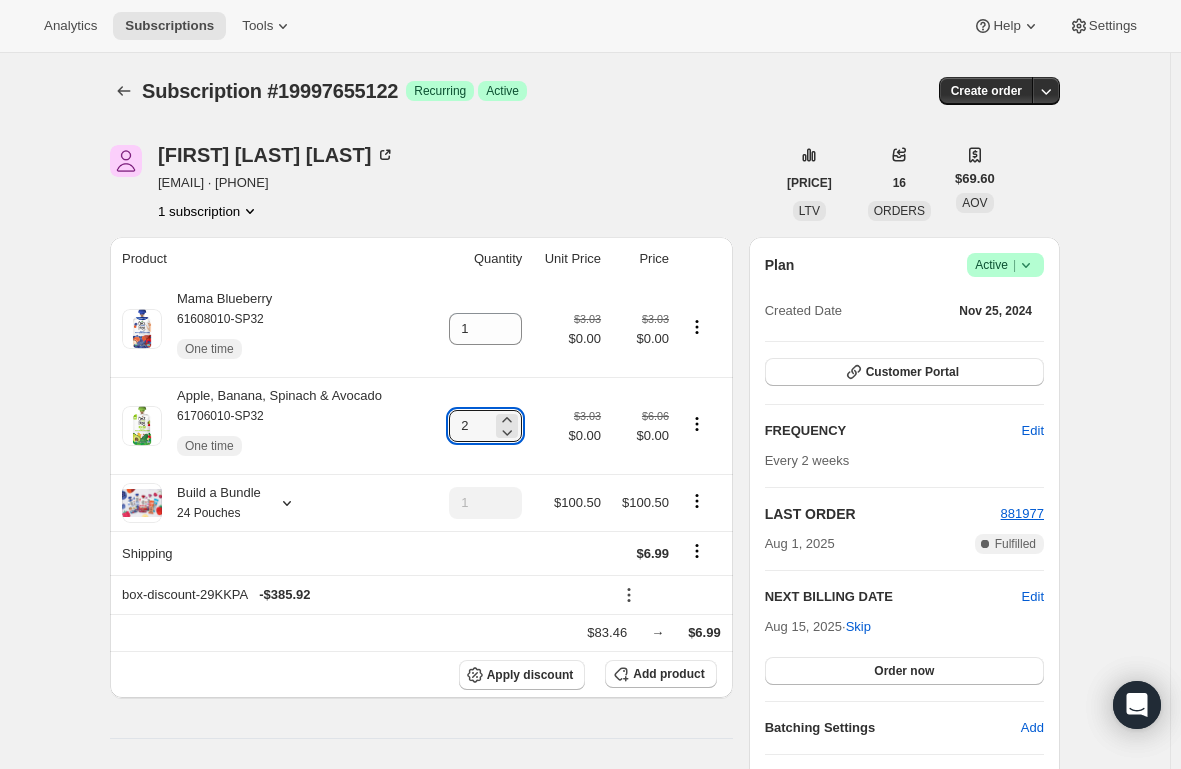 click on "Subscription #[PHONE]. This page is ready Subscription #[PHONE] Success Recurring Success Active Create order [FIRST] [LAST] [EMAIL] · [PHONE] 1 subscription [PRICE] LTV 16 ORDERS [PRICE] AOV Product Quantity Unit Price Price Mama Blueberry 61608010-SP32 One time 1 [PRICE] [PRICE] [PRICE] [PRICE] Apple, Banana, Spinach & Avocado 61706010-SP32 One time 2 [PRICE] [PRICE] [PRICE] [PRICE] Build a Bundle 24 Pouches 1 [PRICE] [PRICE] Shipping [PRICE] box-discount-29KKPA   - [PRICE] [PRICE]   →  [PRICE] Apply discount Add product Payment attempts Order Billing date Status Fulfillment 881977 [DATE]  ·  [TIME]  Complete Paid  Complete Fulfilled 876518 [DATE]  ·  [TIME]  Complete Paid  Complete Fulfilled 869272 [DATE]  ·  [TIME]  Complete Paid  Complete Fulfilled Timeline [DATE] [FIRST] [LAST] added 1 Apple, Banana, Spinach & Avocado - 61706010-SP32 (One-time) and 1 Mama Blueberry - 61608010-SP32 (One-time) via Admin.  [TIME] [DATE] Order processed successfully.  |" at bounding box center [585, 1012] 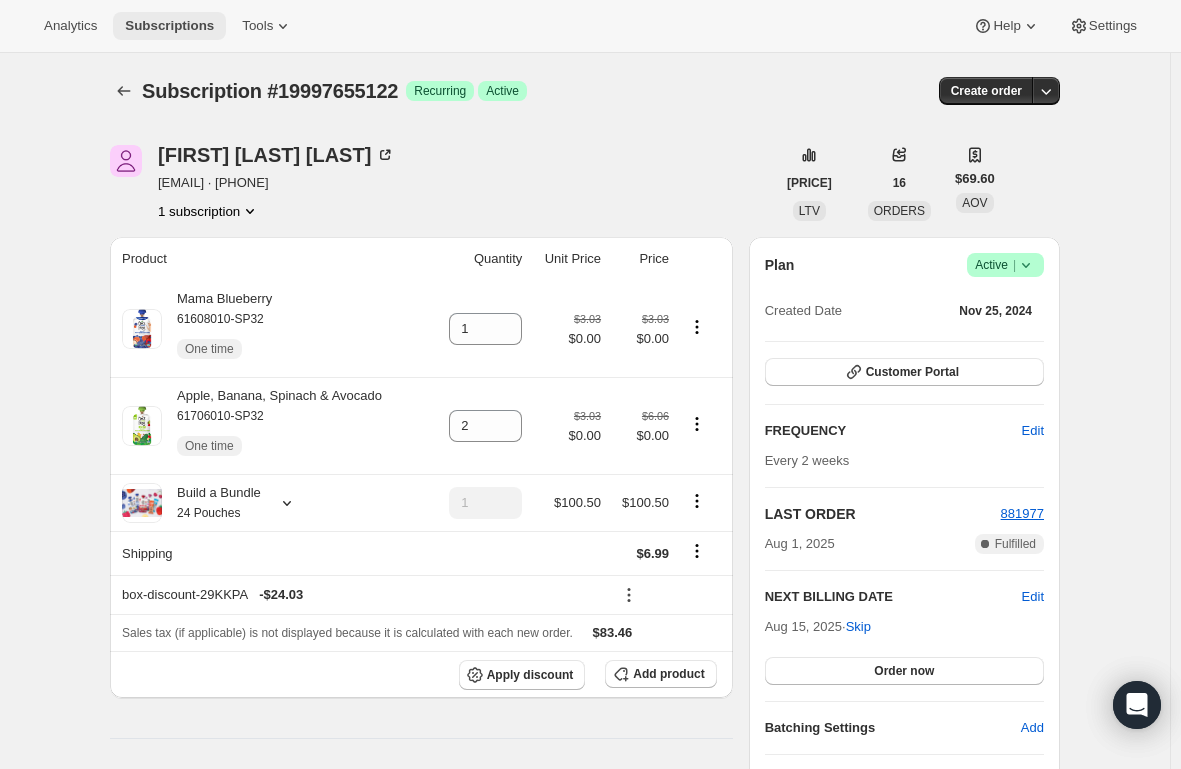 click on "Subscriptions" at bounding box center [169, 26] 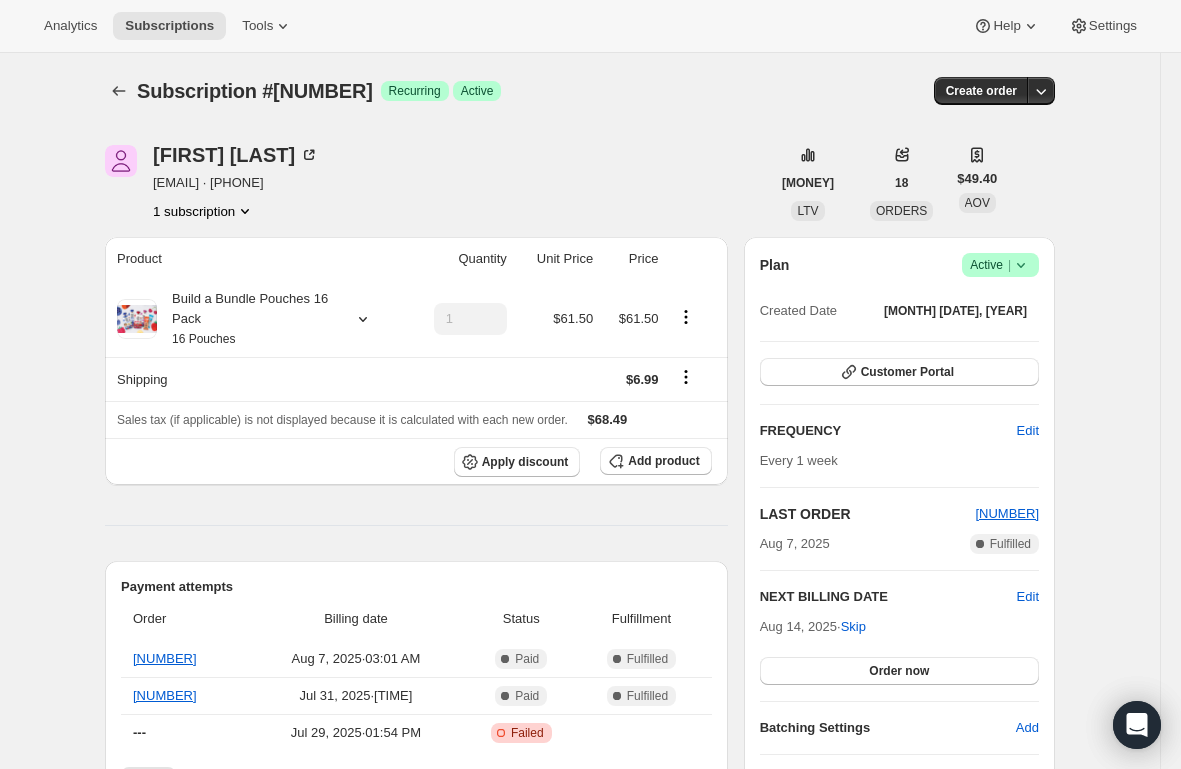 scroll, scrollTop: 0, scrollLeft: 0, axis: both 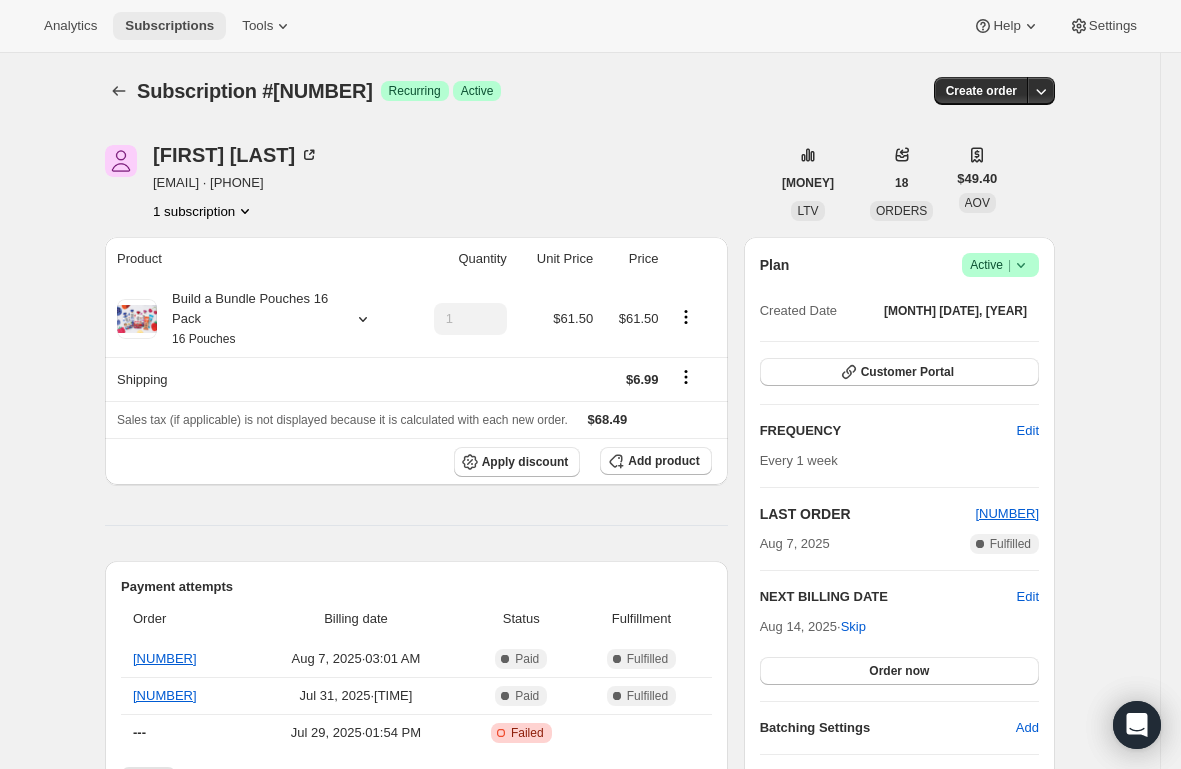 click on "Subscriptions" at bounding box center [169, 26] 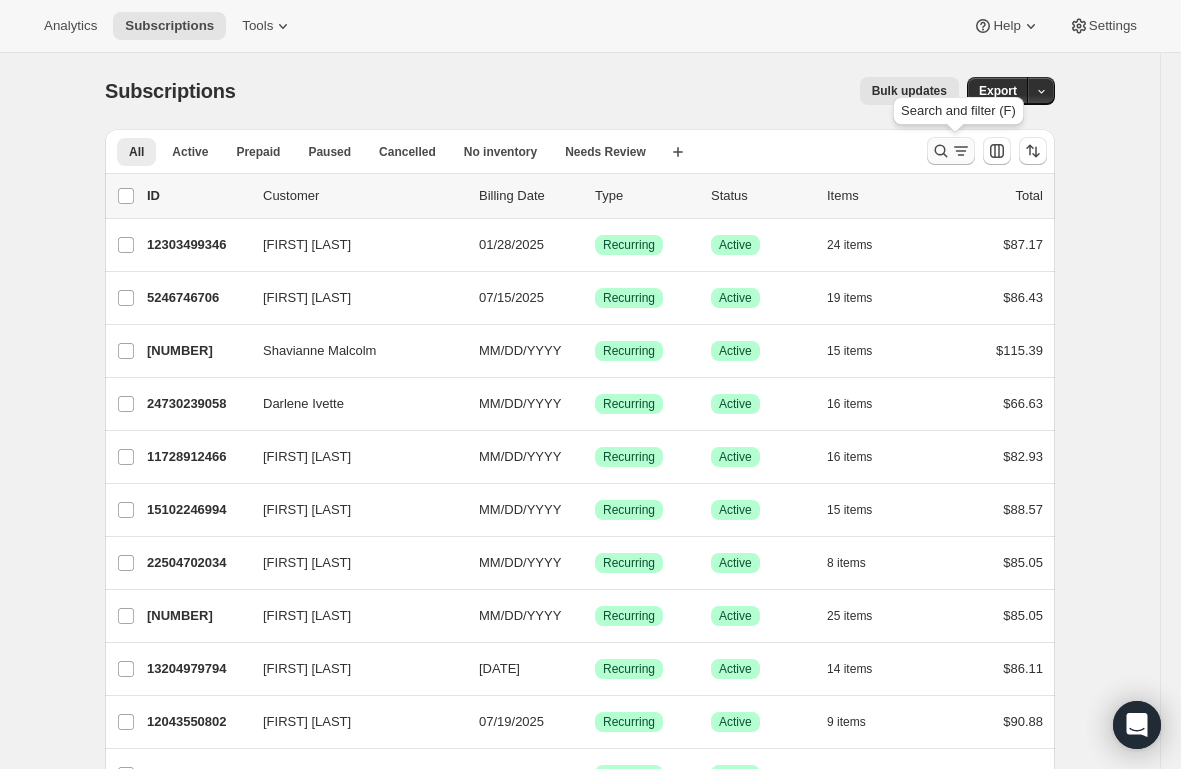 click 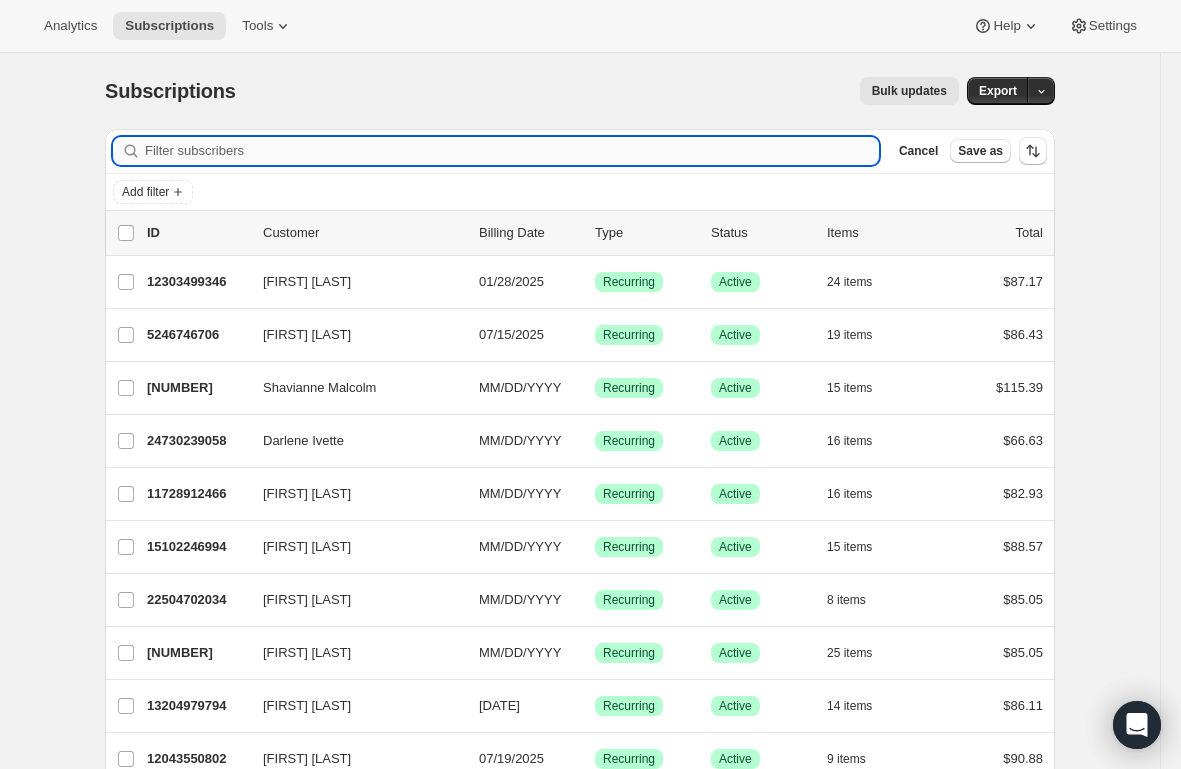 click on "Filter subscribers" at bounding box center [512, 151] 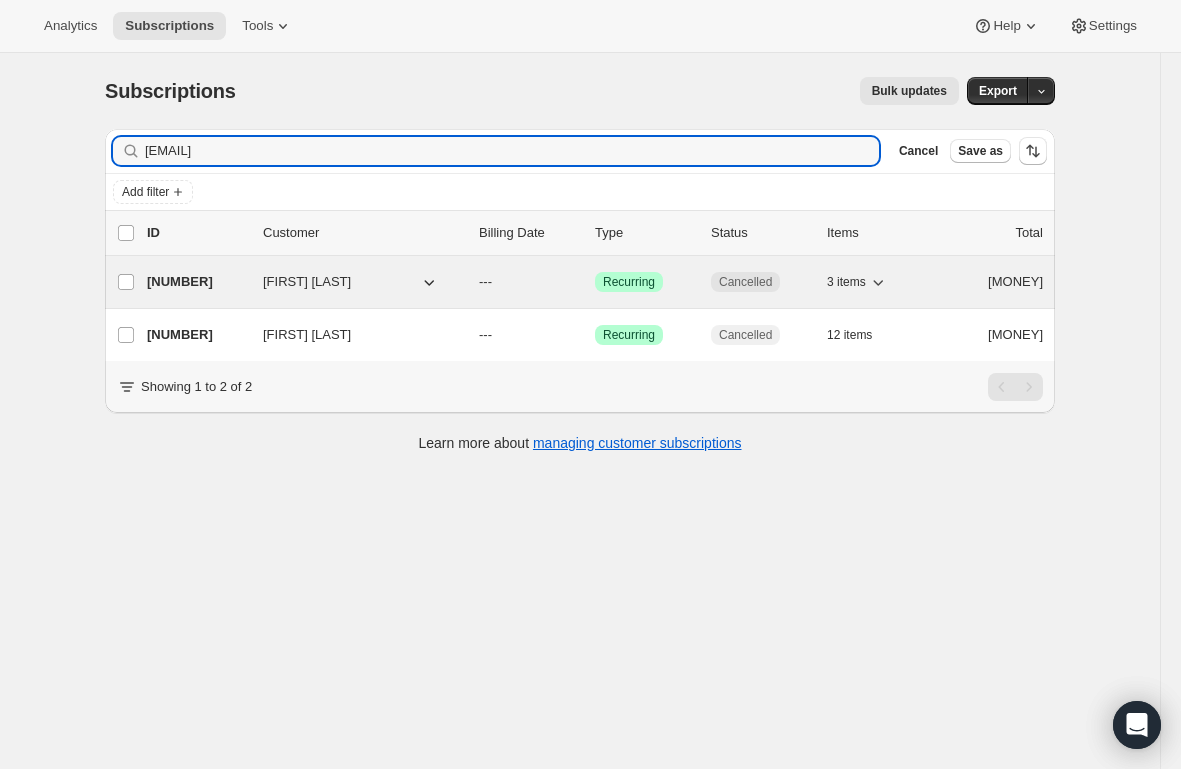 type on "despina0308@gmail.com" 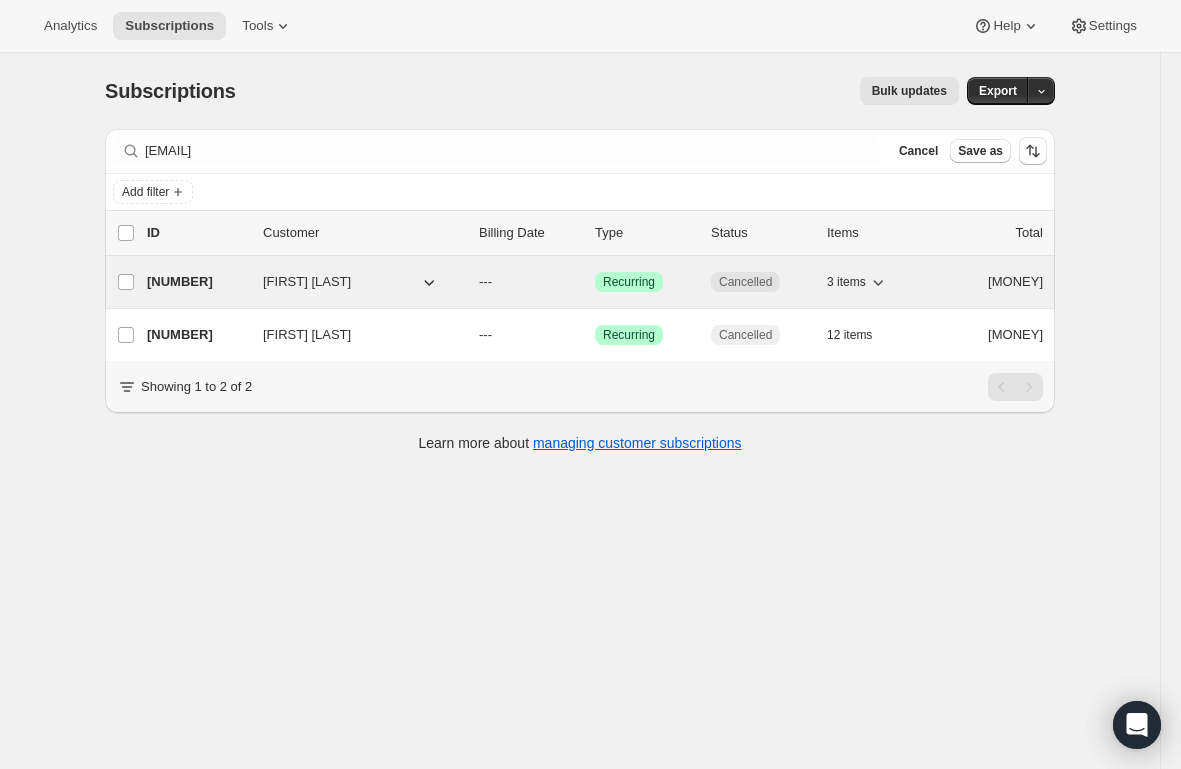 click on "22645211218" at bounding box center [197, 282] 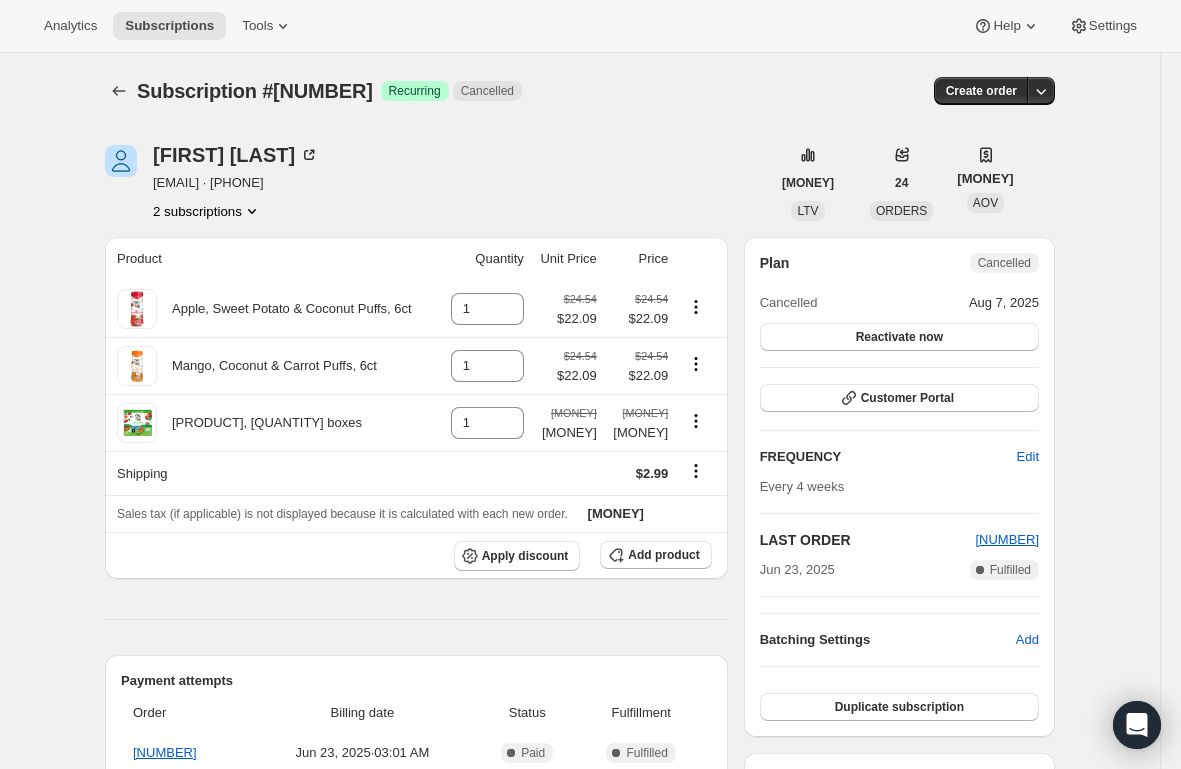 click on "2 subscriptions" at bounding box center [207, 211] 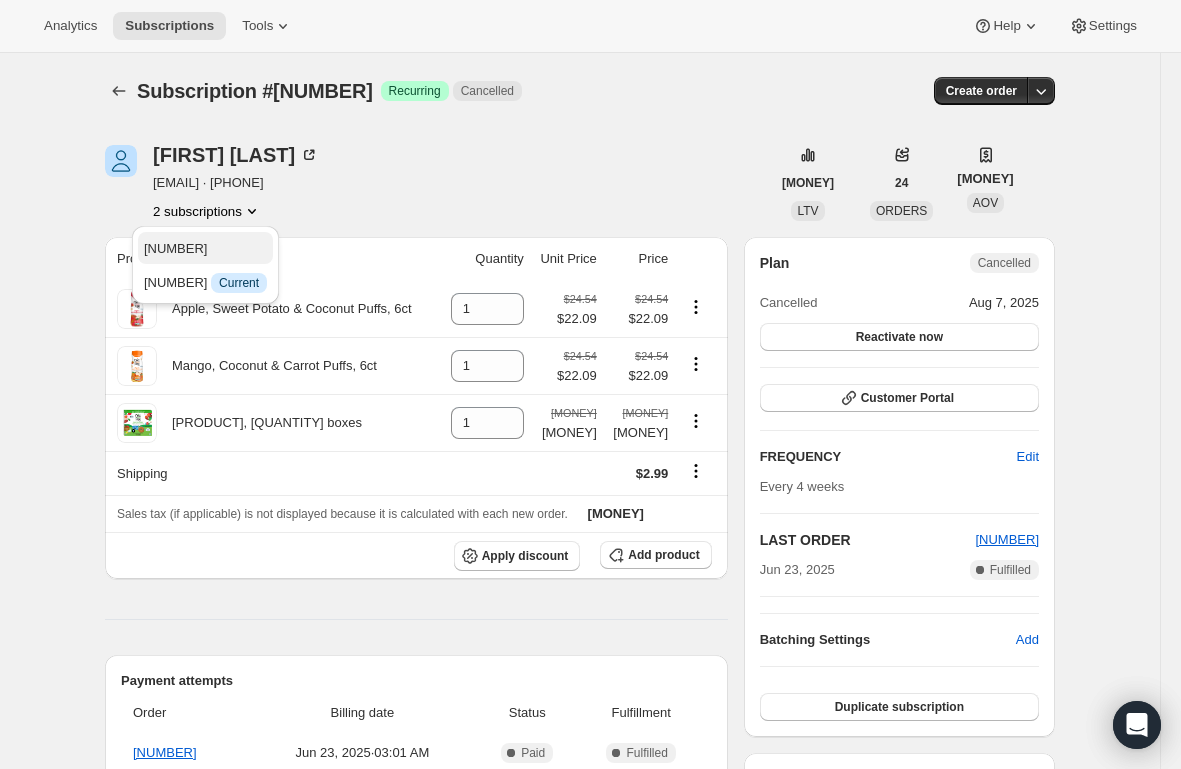 click on "14547222610" at bounding box center (176, 248) 